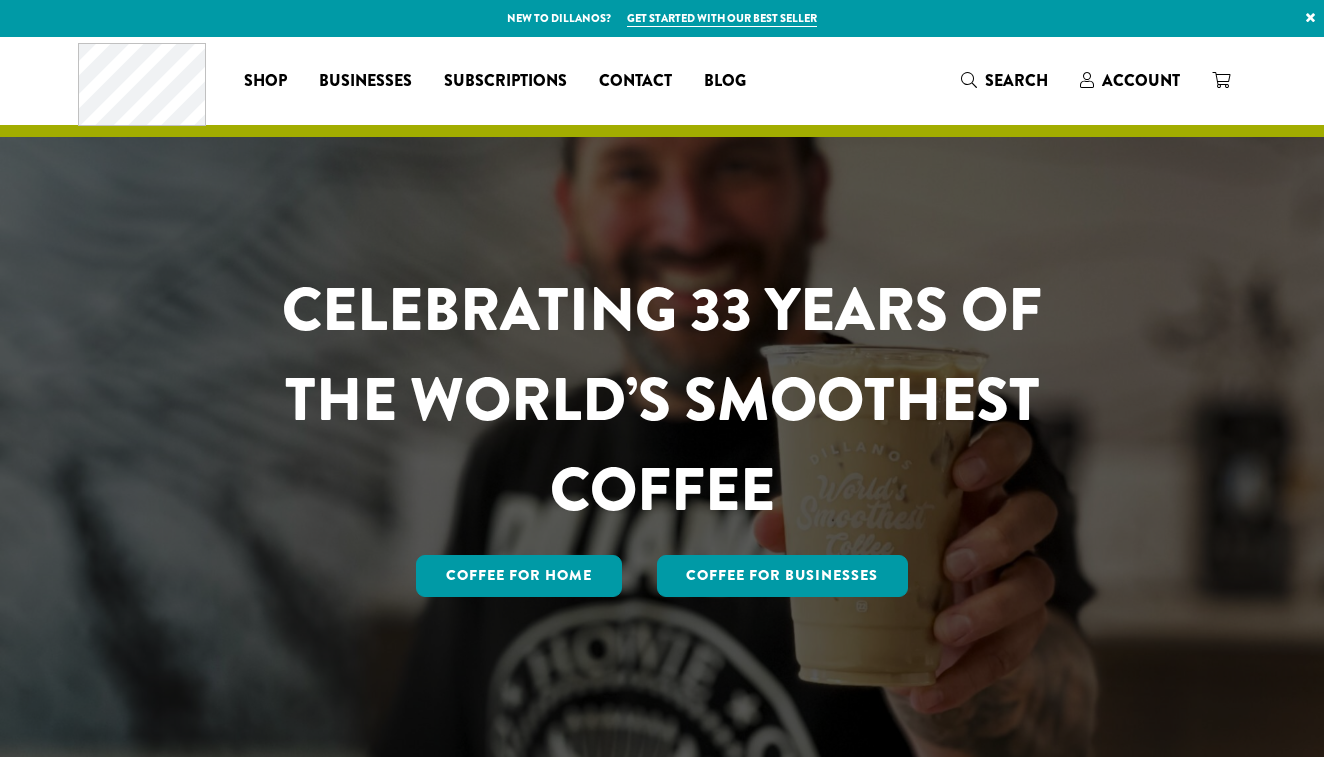 scroll, scrollTop: 0, scrollLeft: 0, axis: both 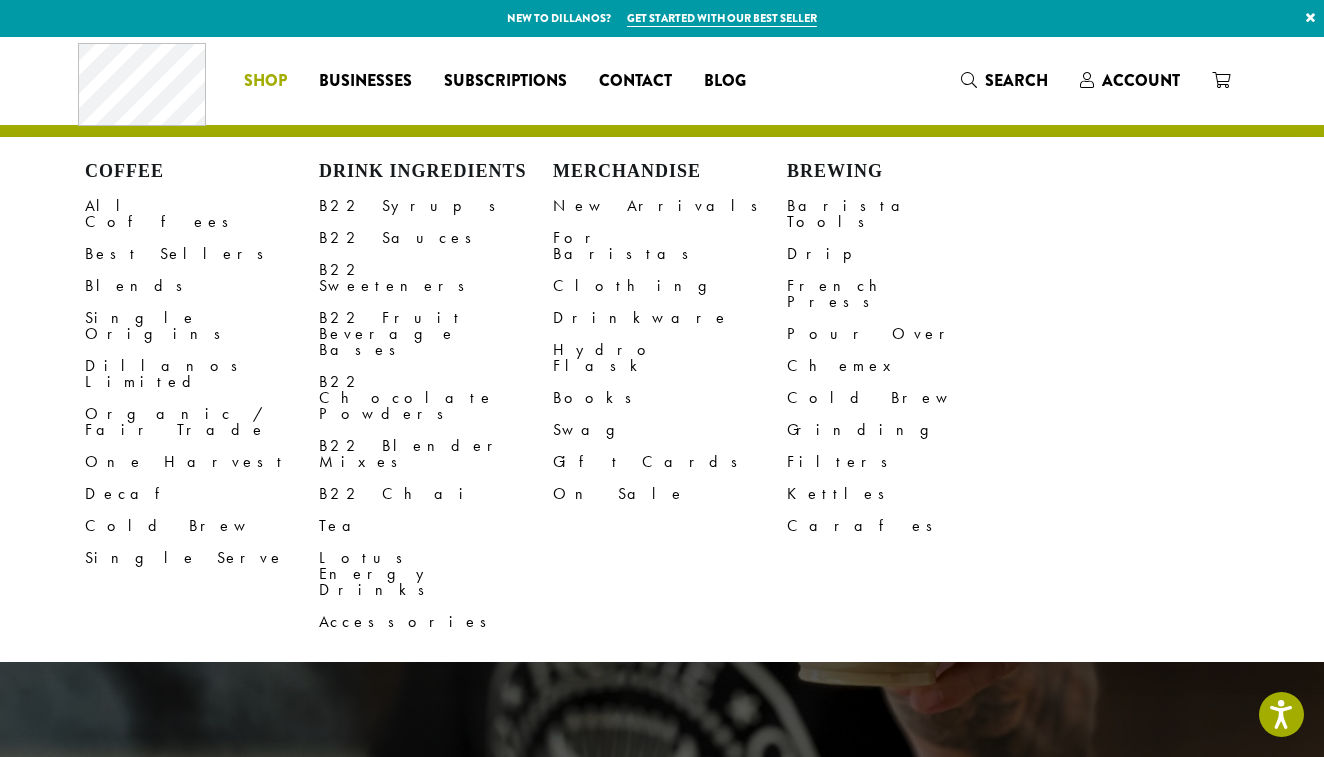 click on "Shop" at bounding box center [265, 81] 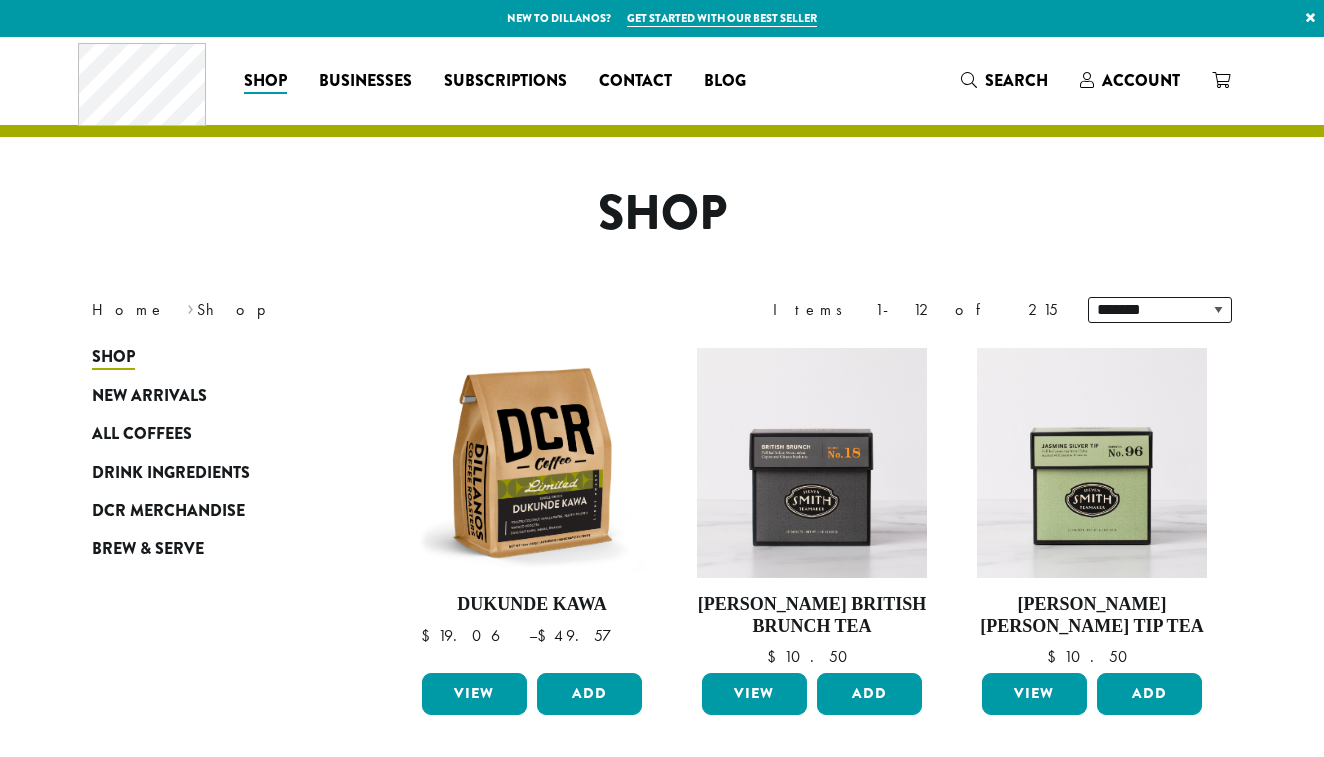 scroll, scrollTop: 0, scrollLeft: 0, axis: both 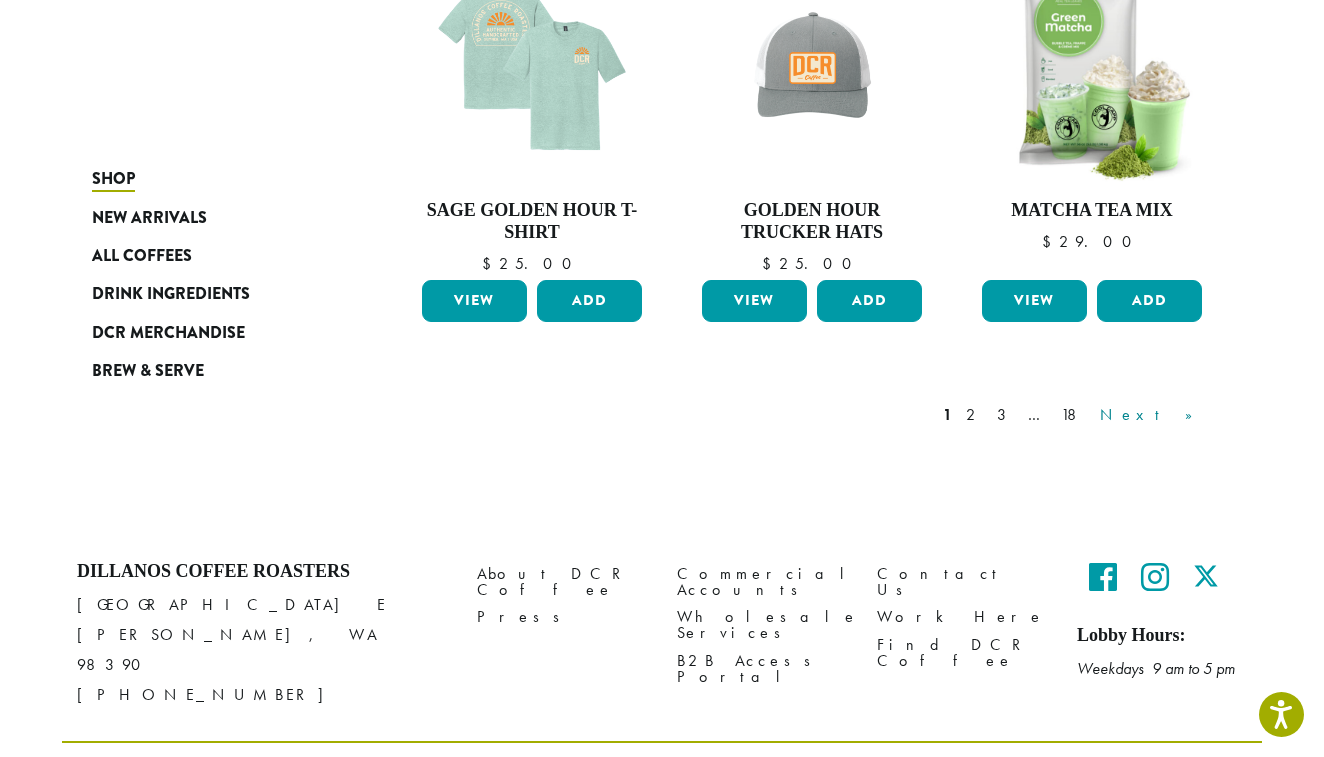 click on "Next »" at bounding box center [1153, 415] 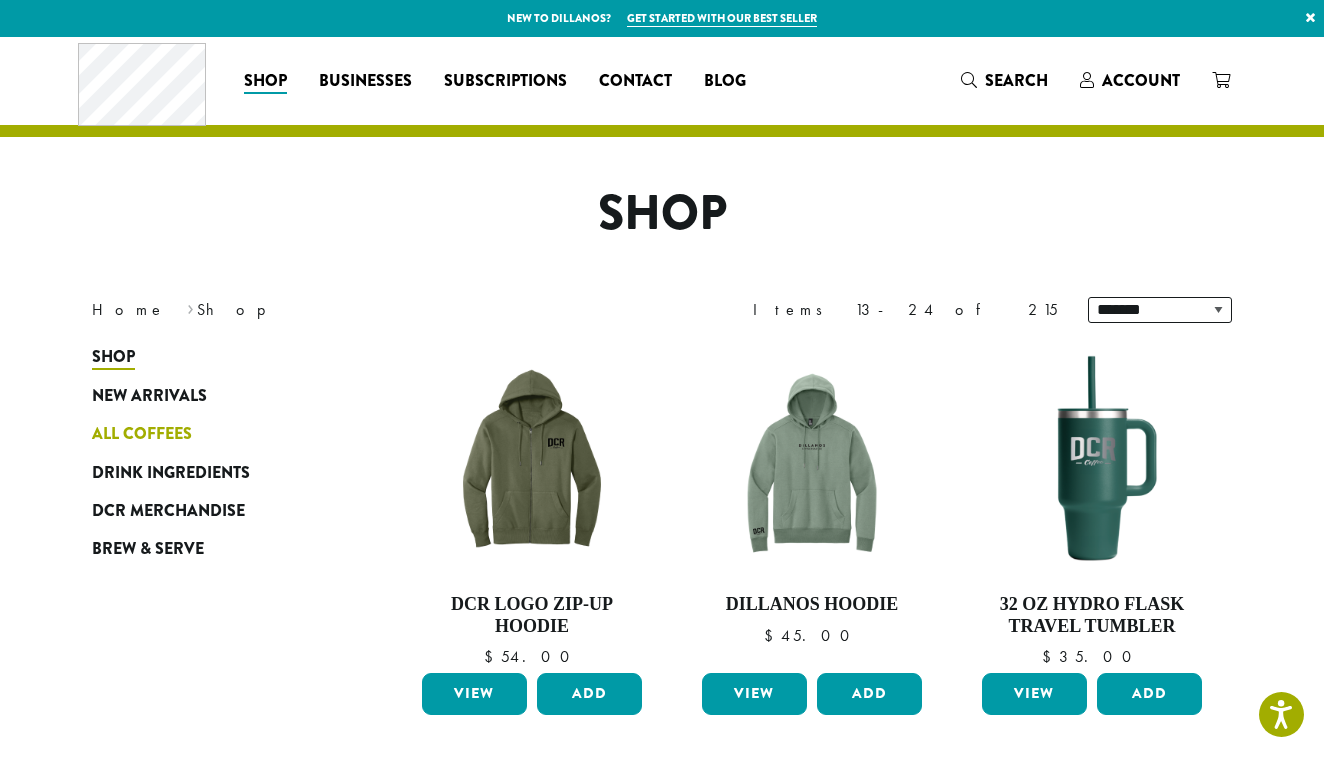 scroll, scrollTop: 0, scrollLeft: 0, axis: both 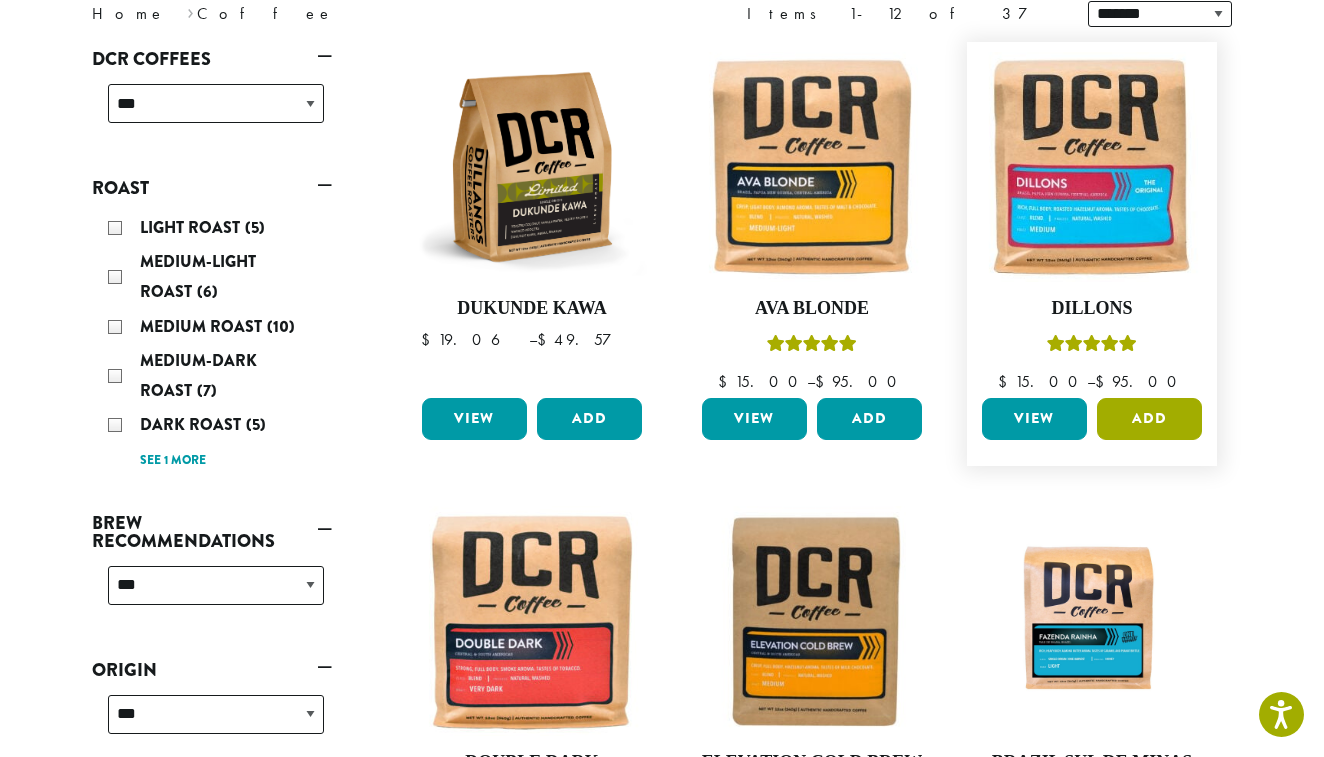 click on "Add" at bounding box center (1149, 419) 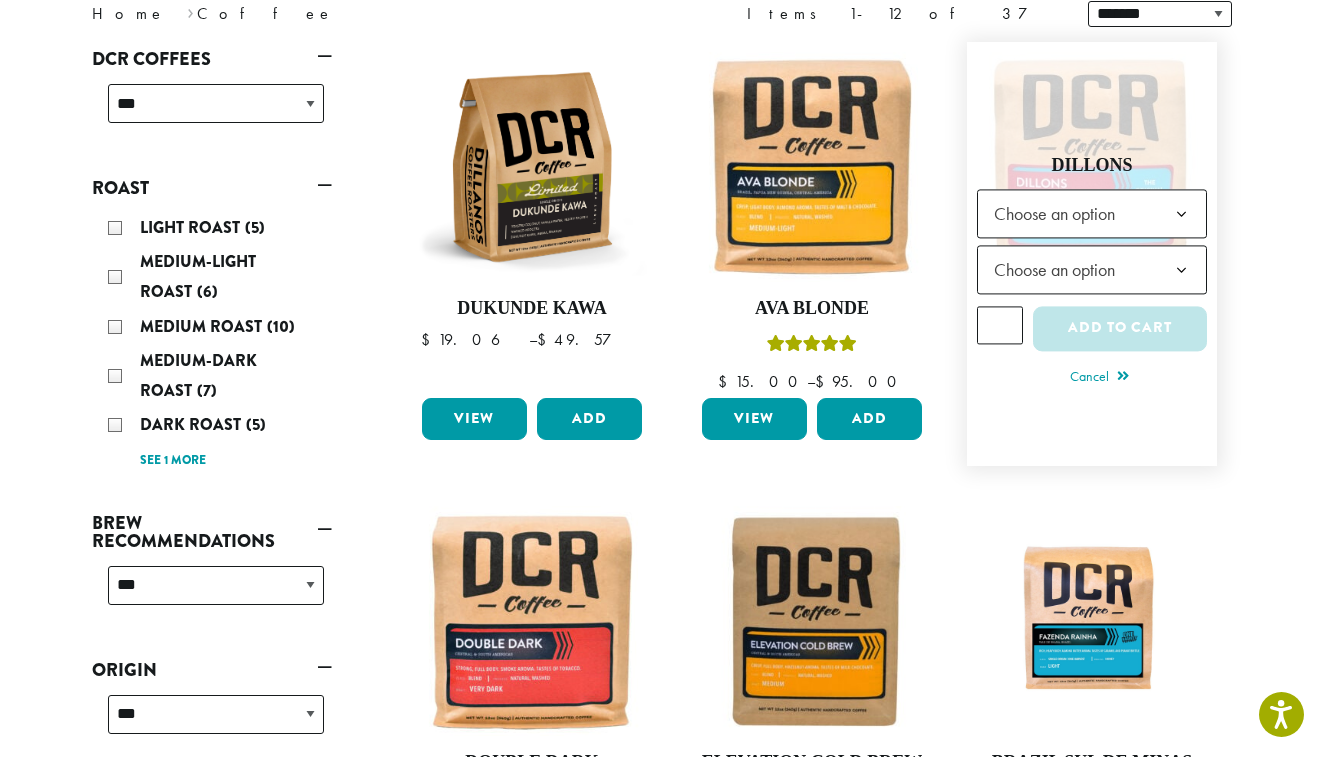 click on "Choose an option" 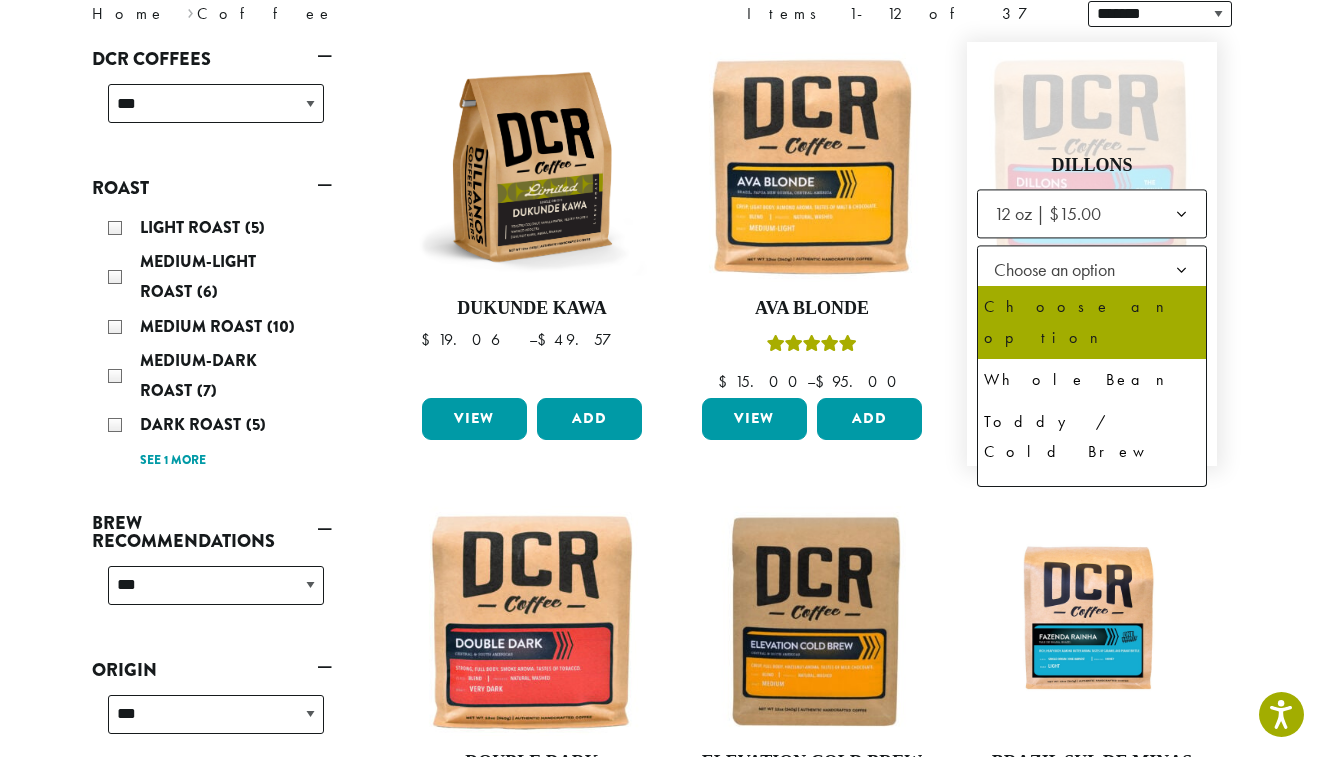click on "Choose an option" 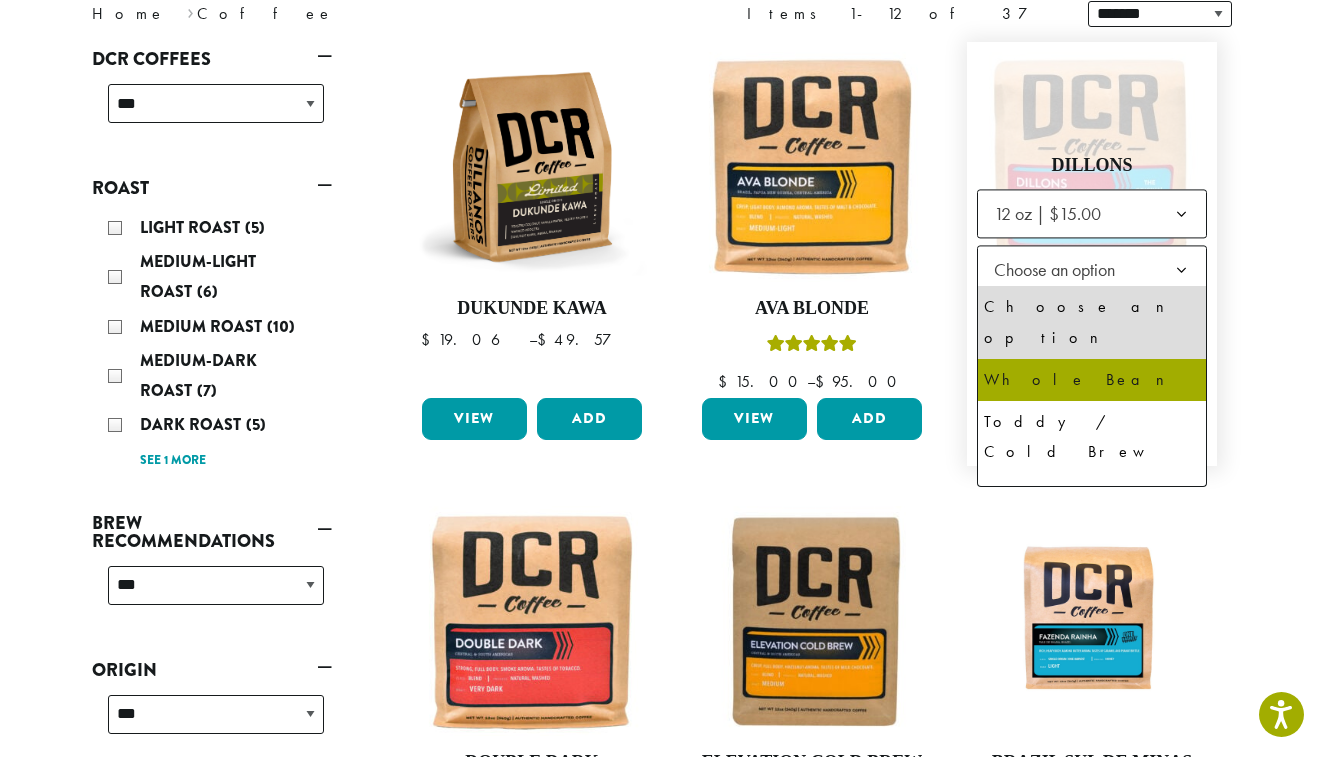 select on "*********" 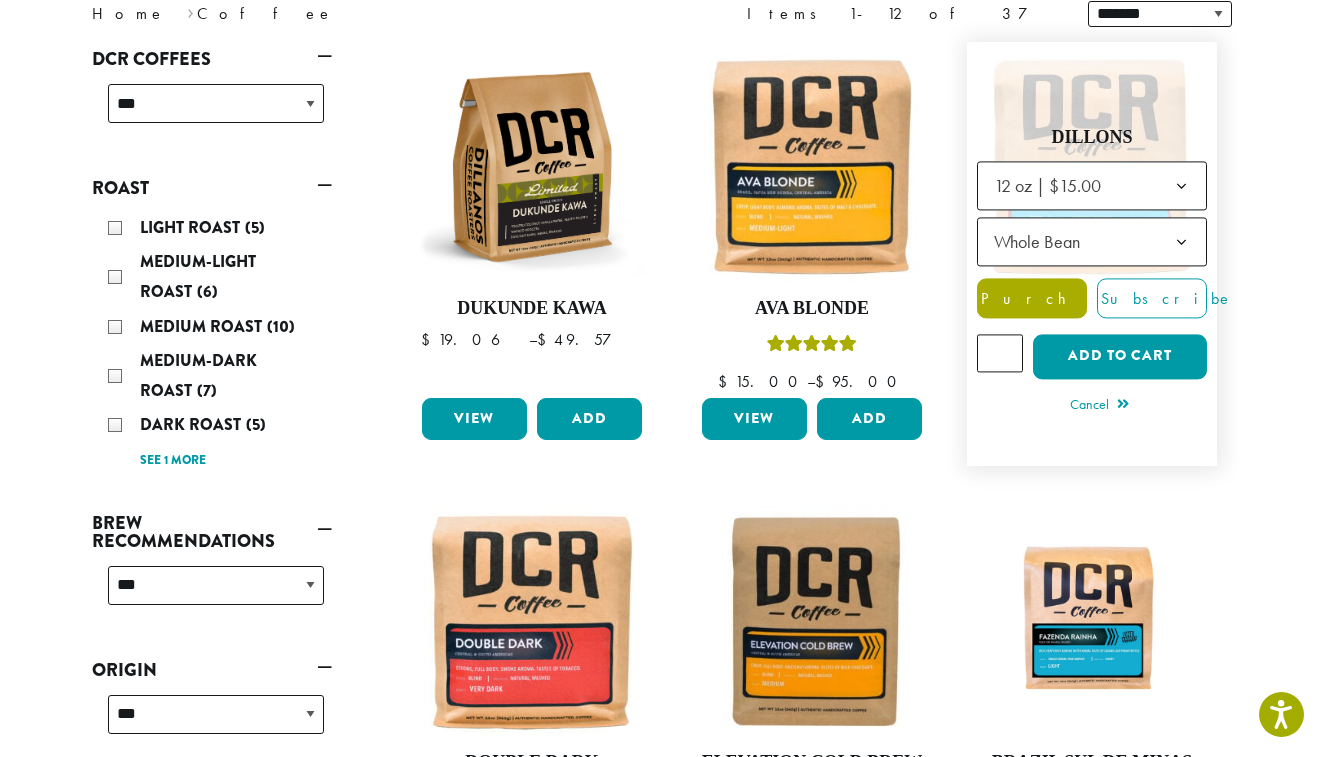 click on "Purchase" 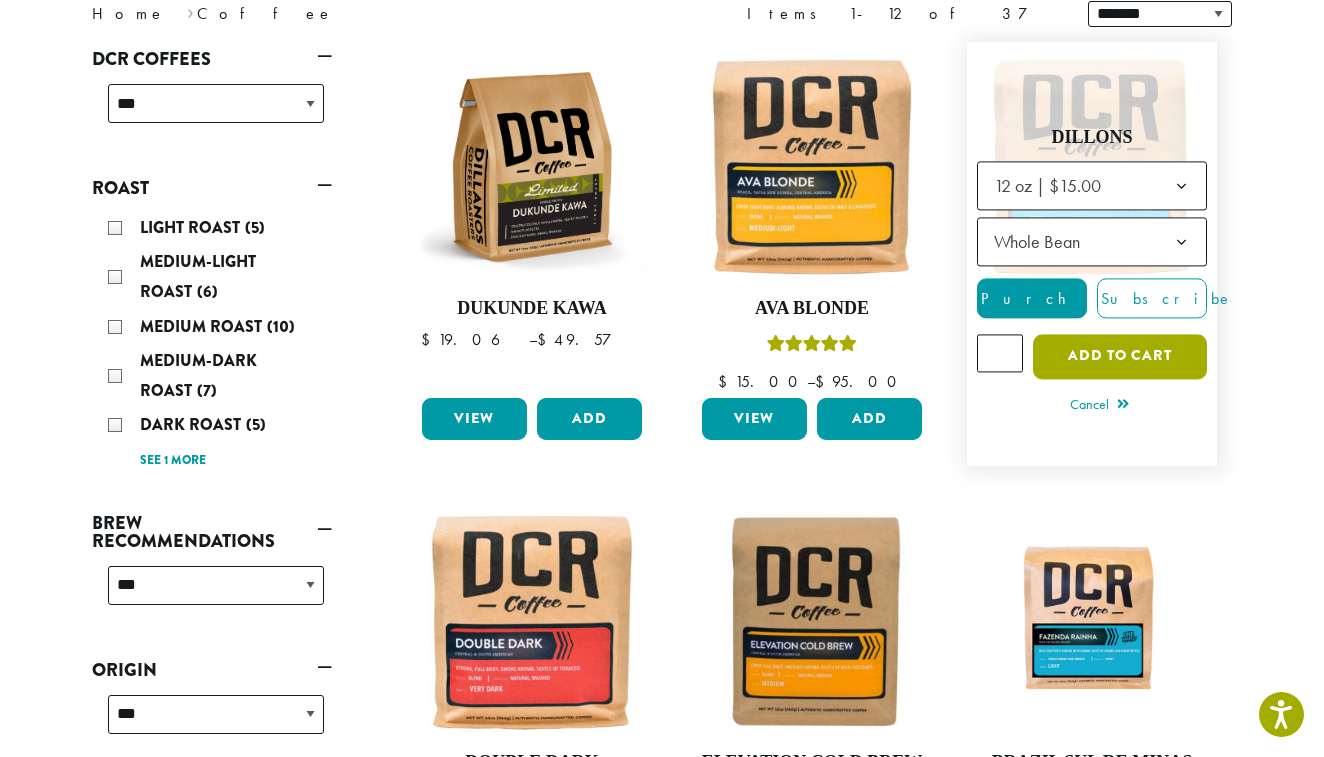 click on "Add to cart" 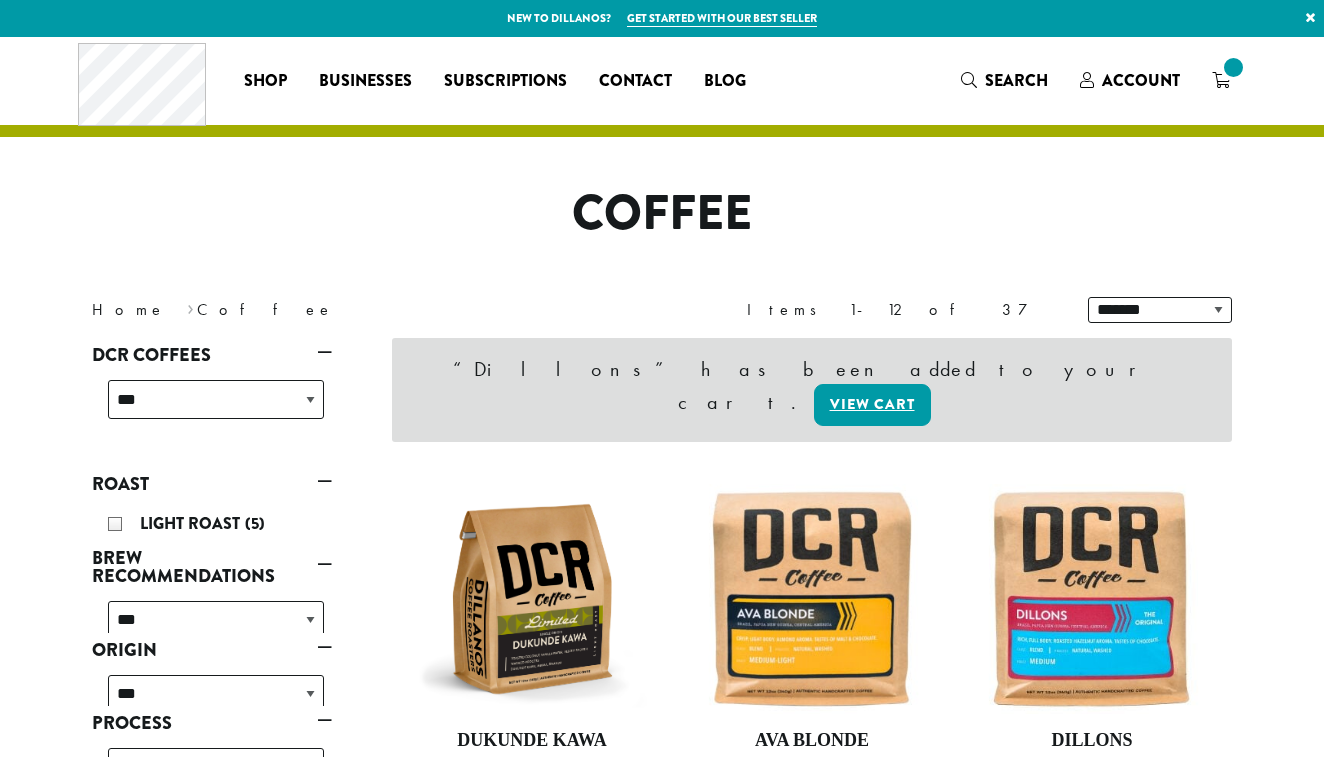 scroll, scrollTop: 0, scrollLeft: 0, axis: both 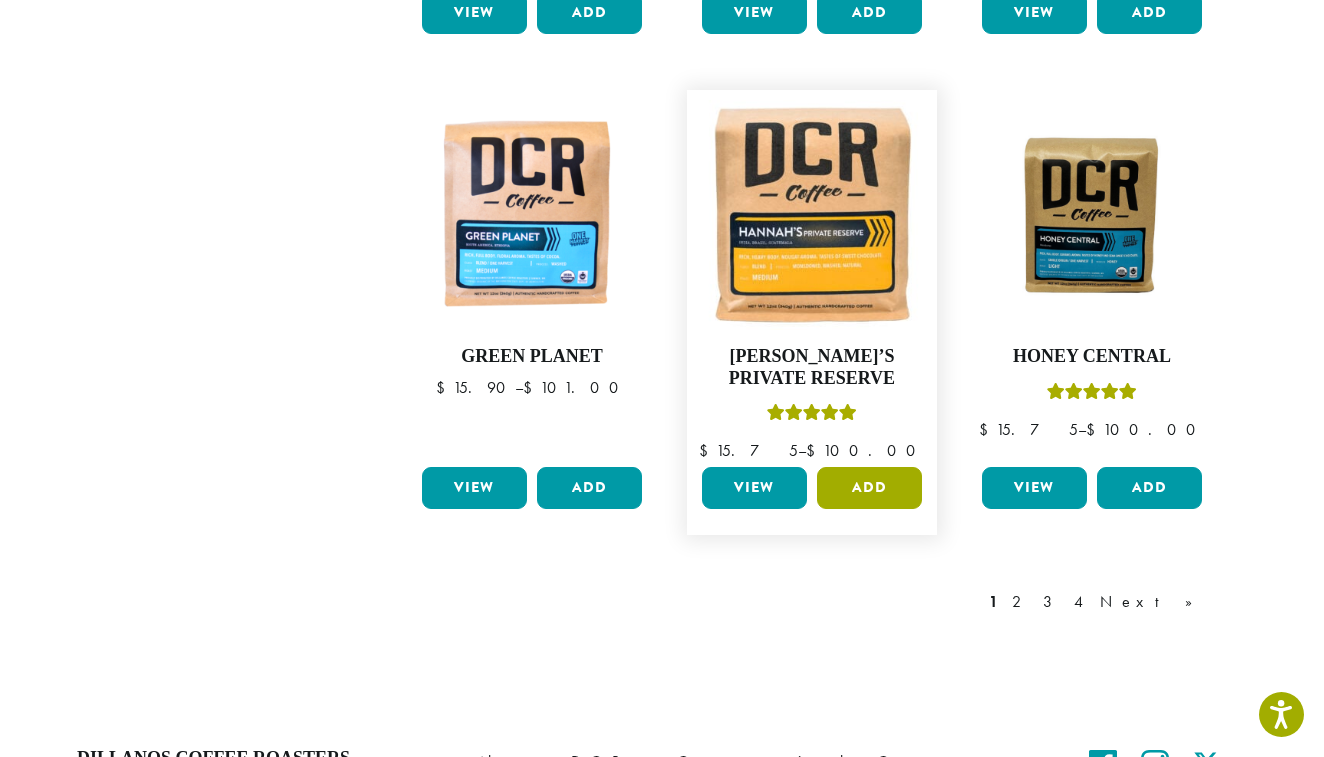 click on "Add" at bounding box center [869, 488] 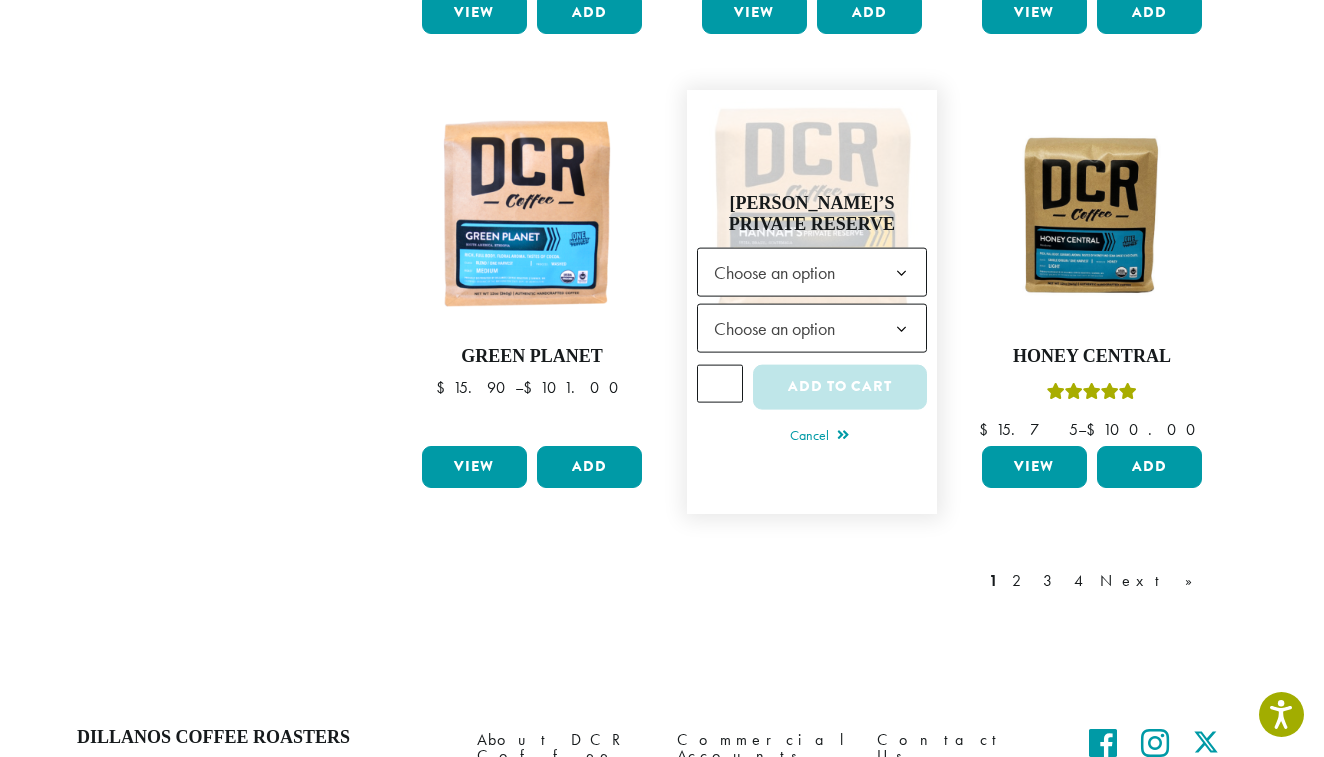click on "Choose an option" 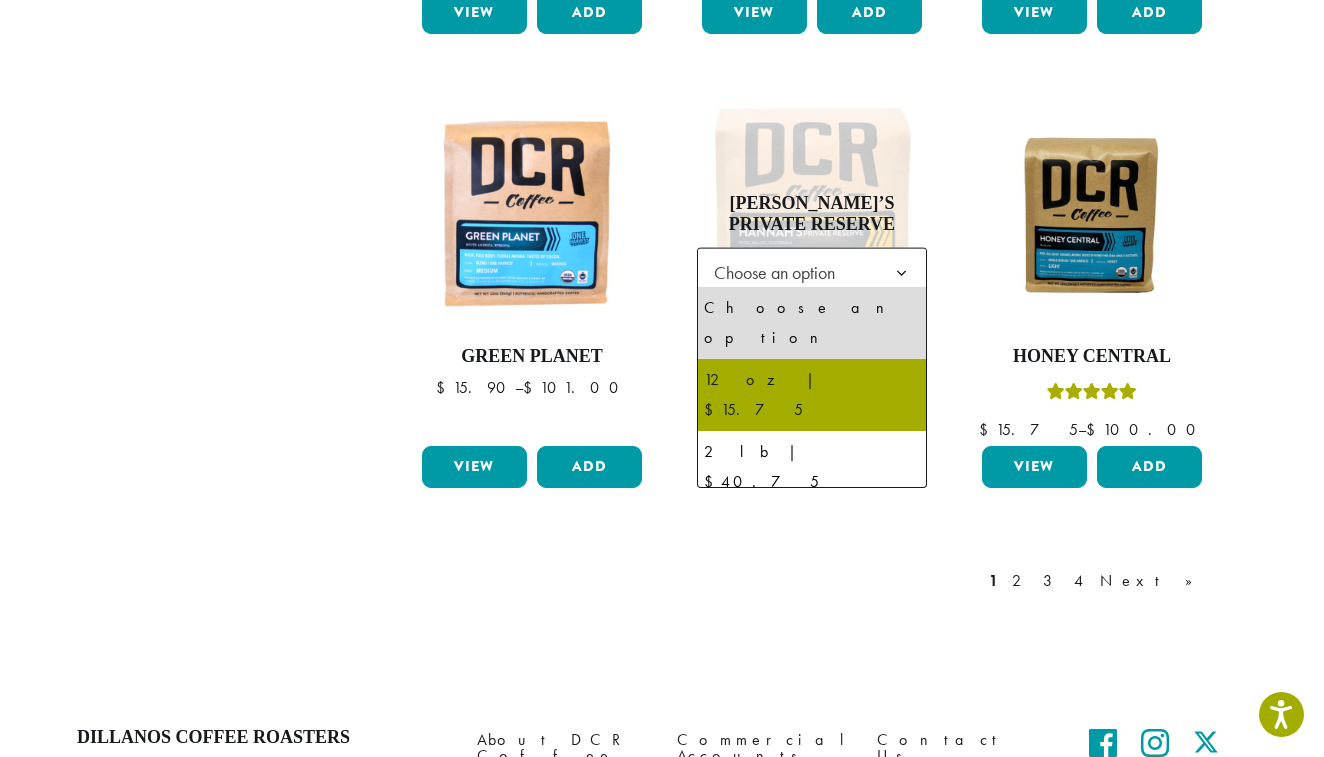 select on "*********" 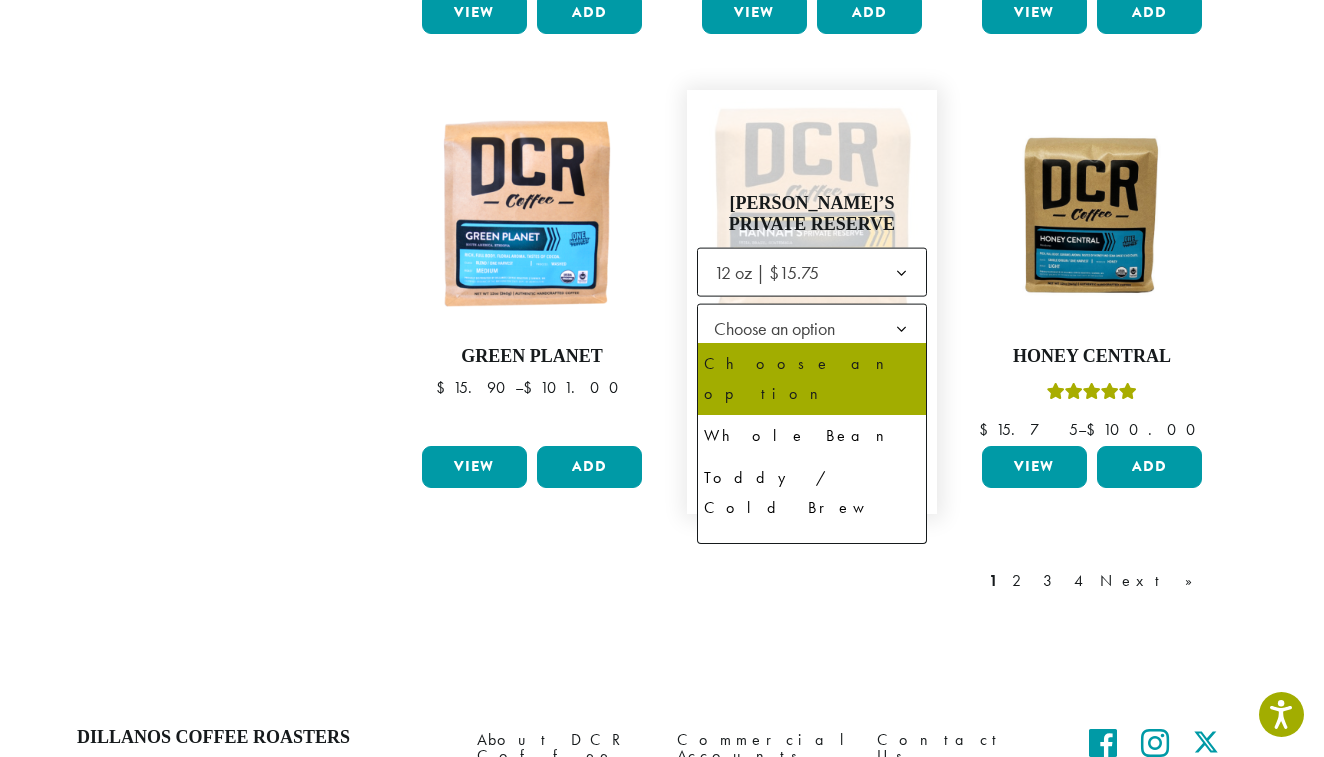 click on "Choose an option" 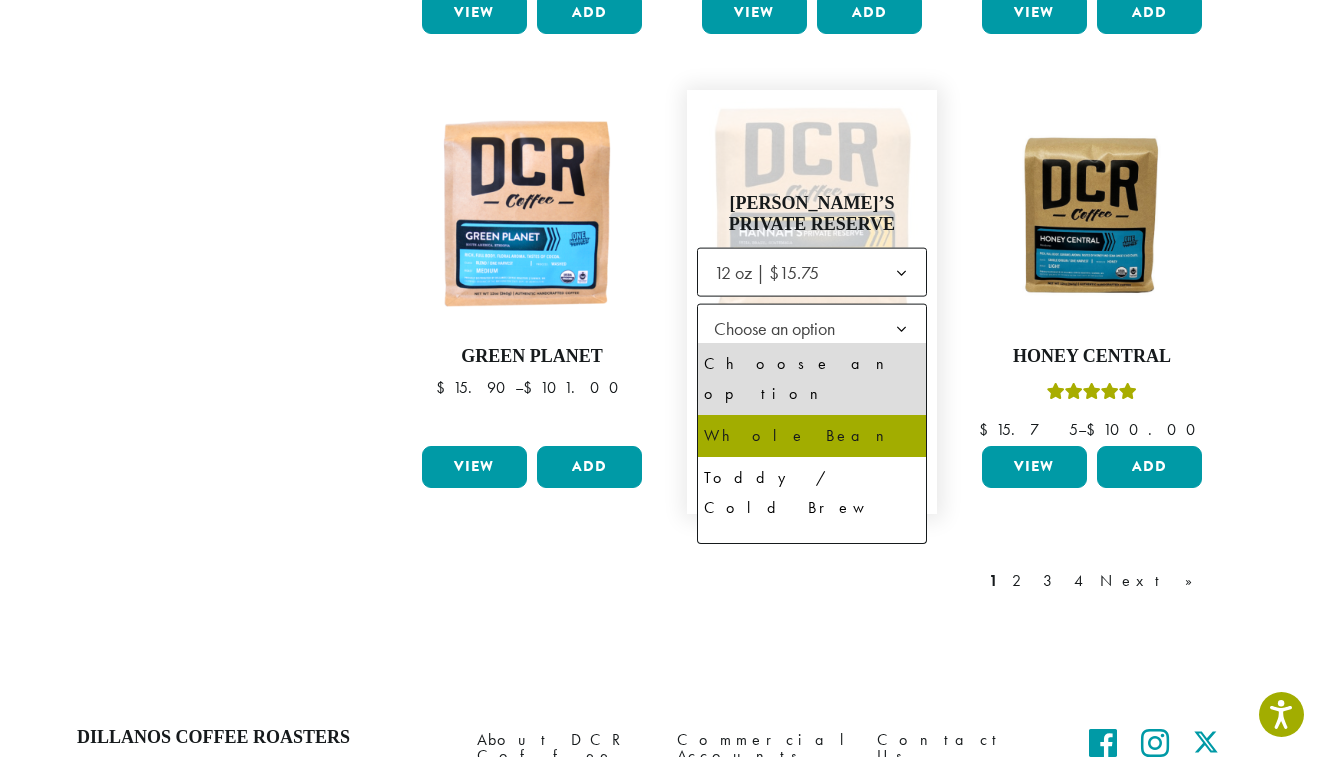 select on "**********" 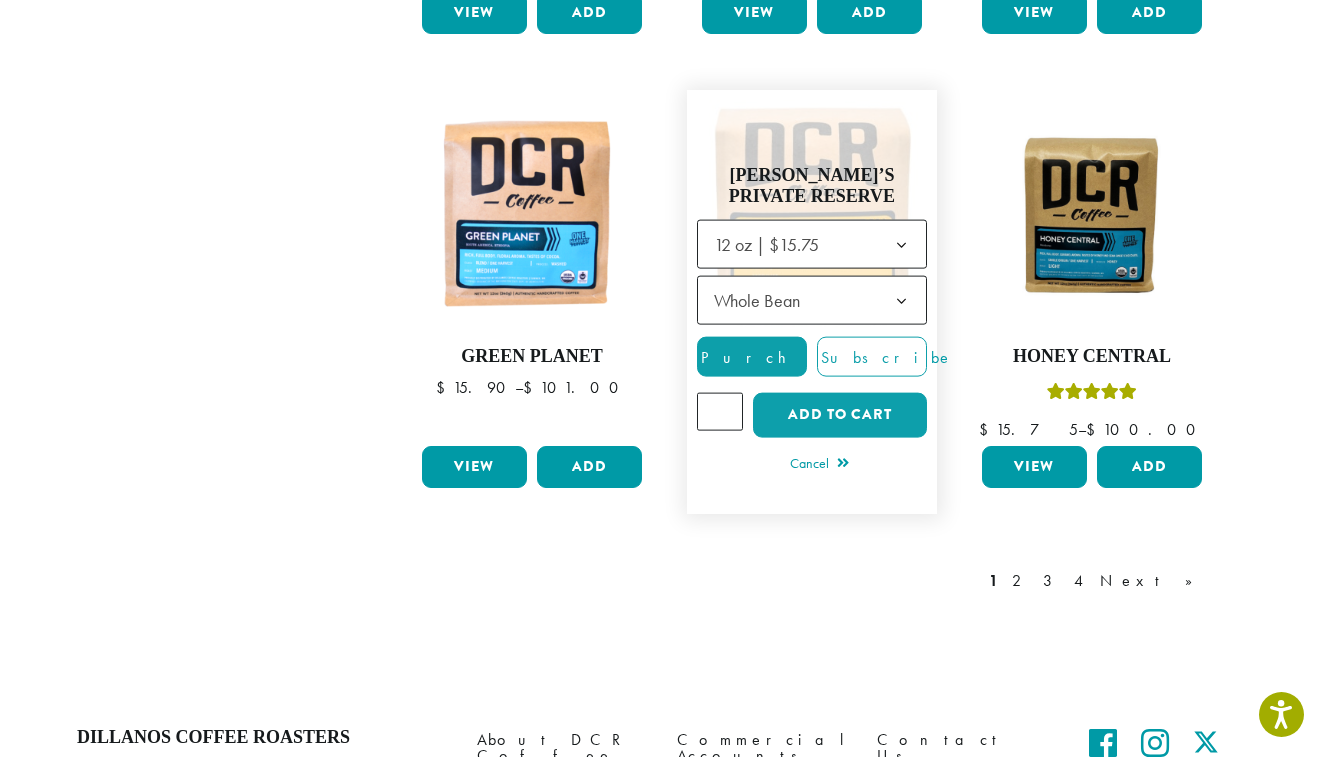 click 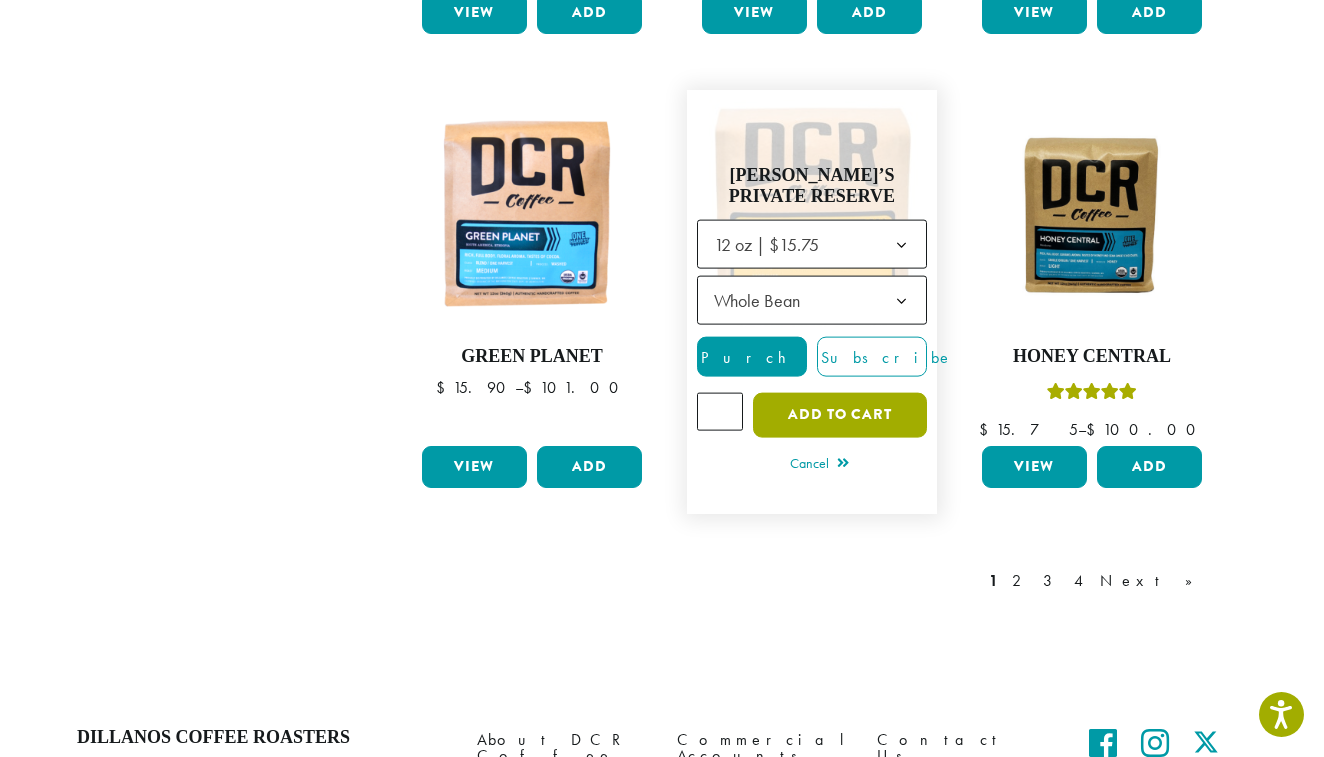 click on "Add to cart" 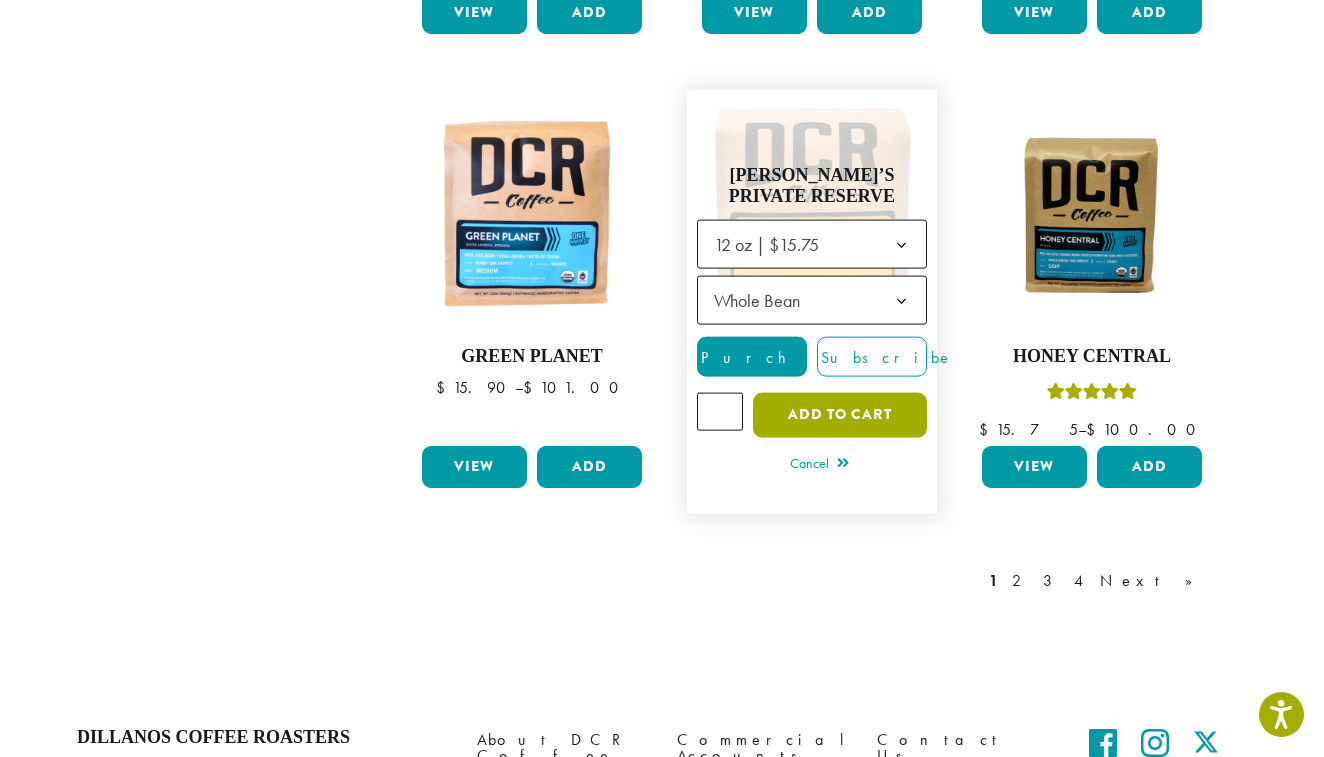 click on "Add to cart" 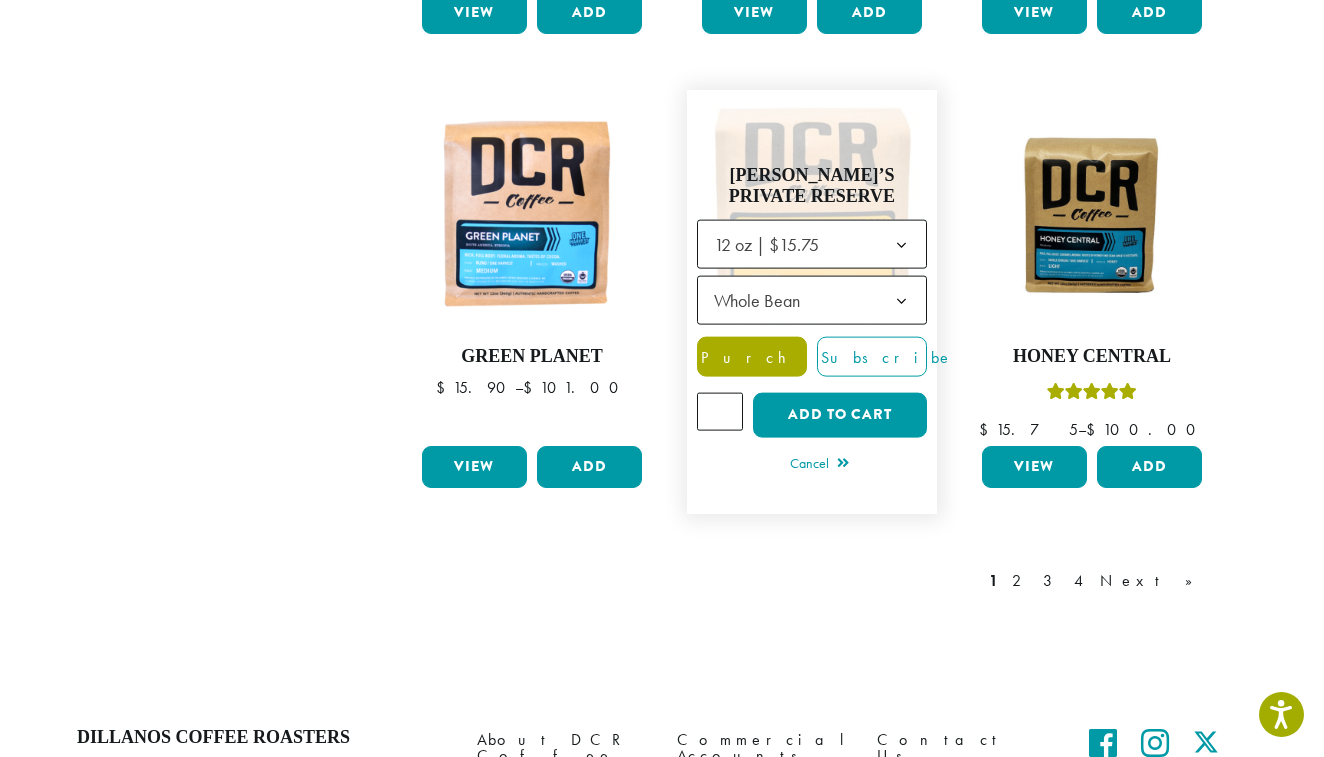 click on "Purchase" 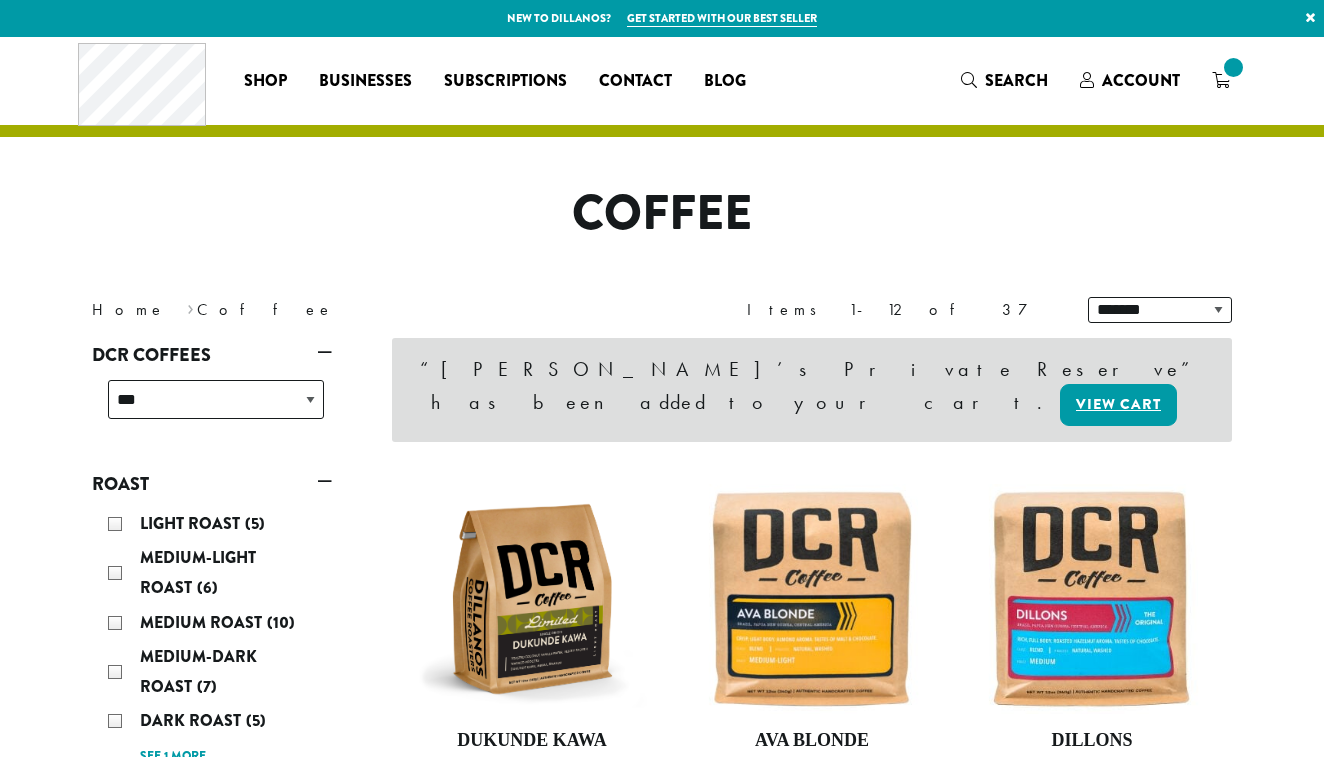 scroll, scrollTop: 0, scrollLeft: 0, axis: both 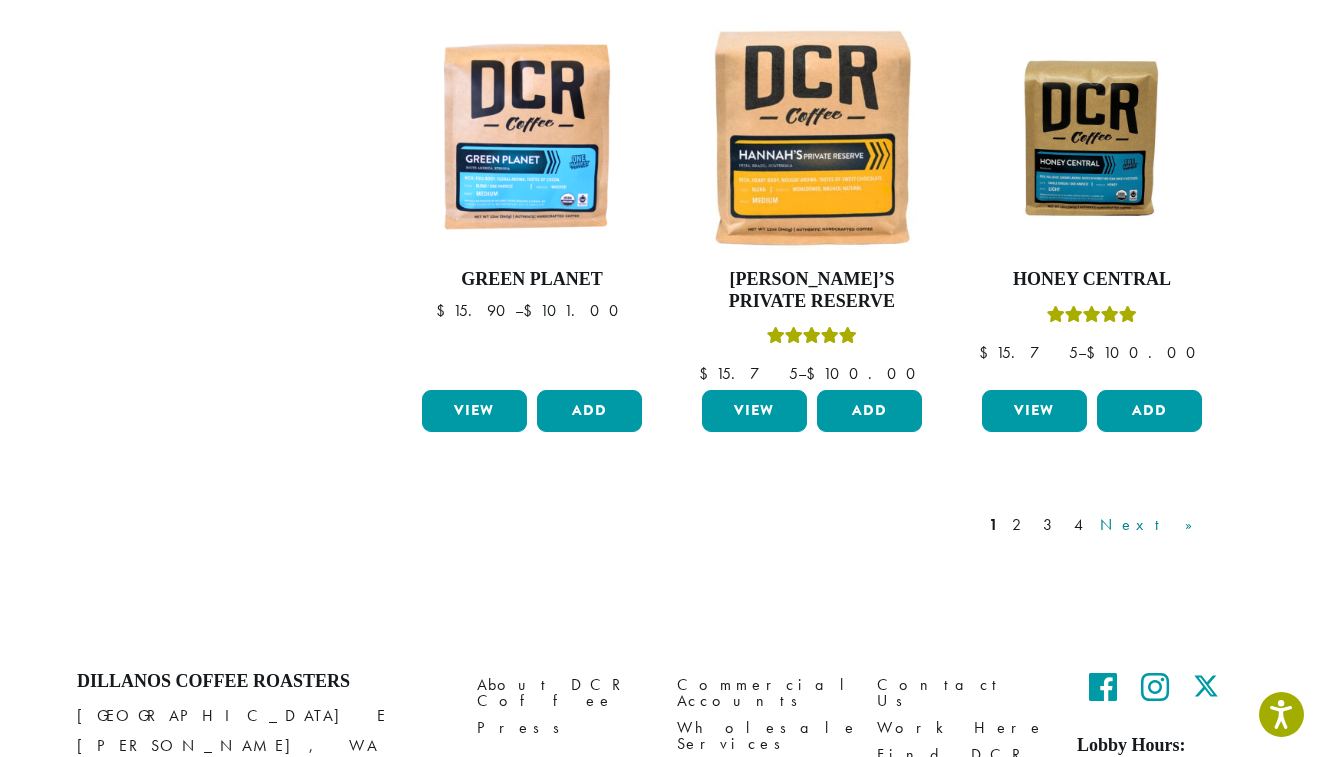 click on "Next »" at bounding box center (1153, 525) 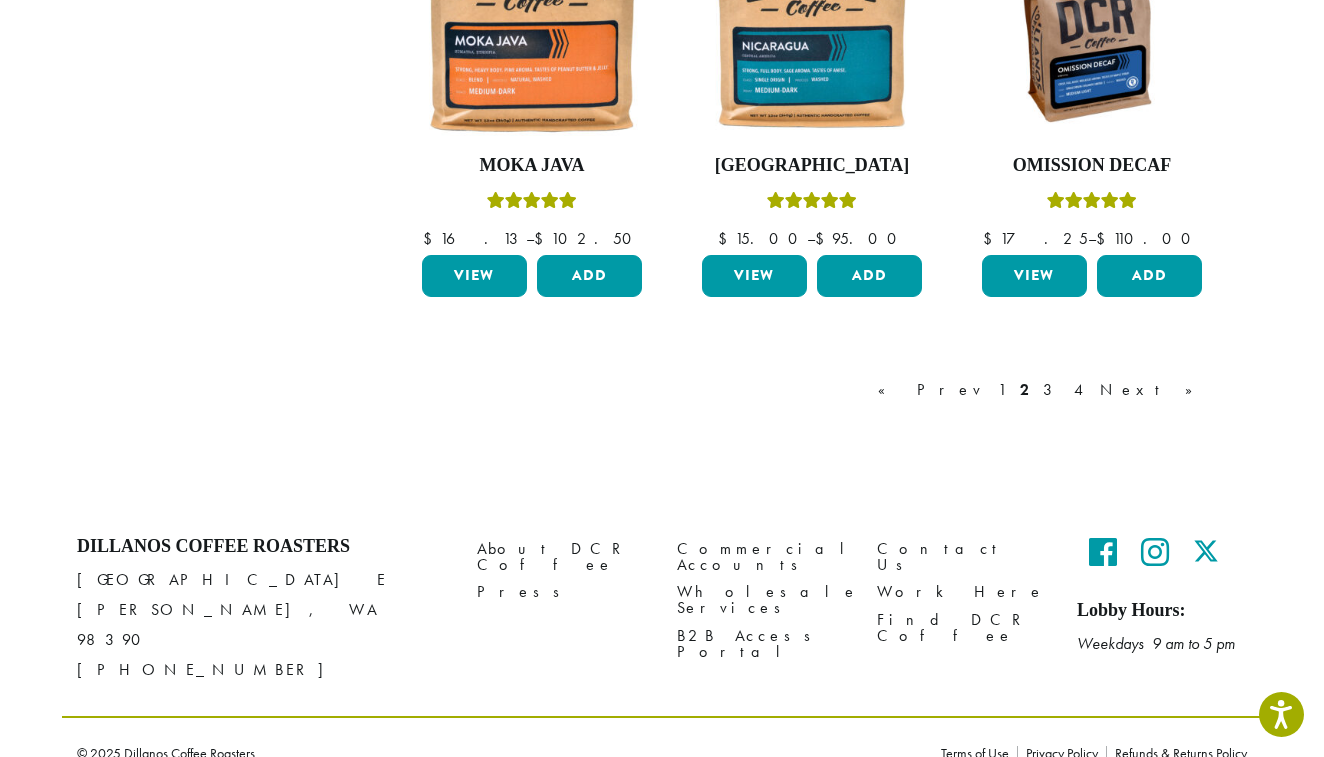 scroll, scrollTop: 1799, scrollLeft: 0, axis: vertical 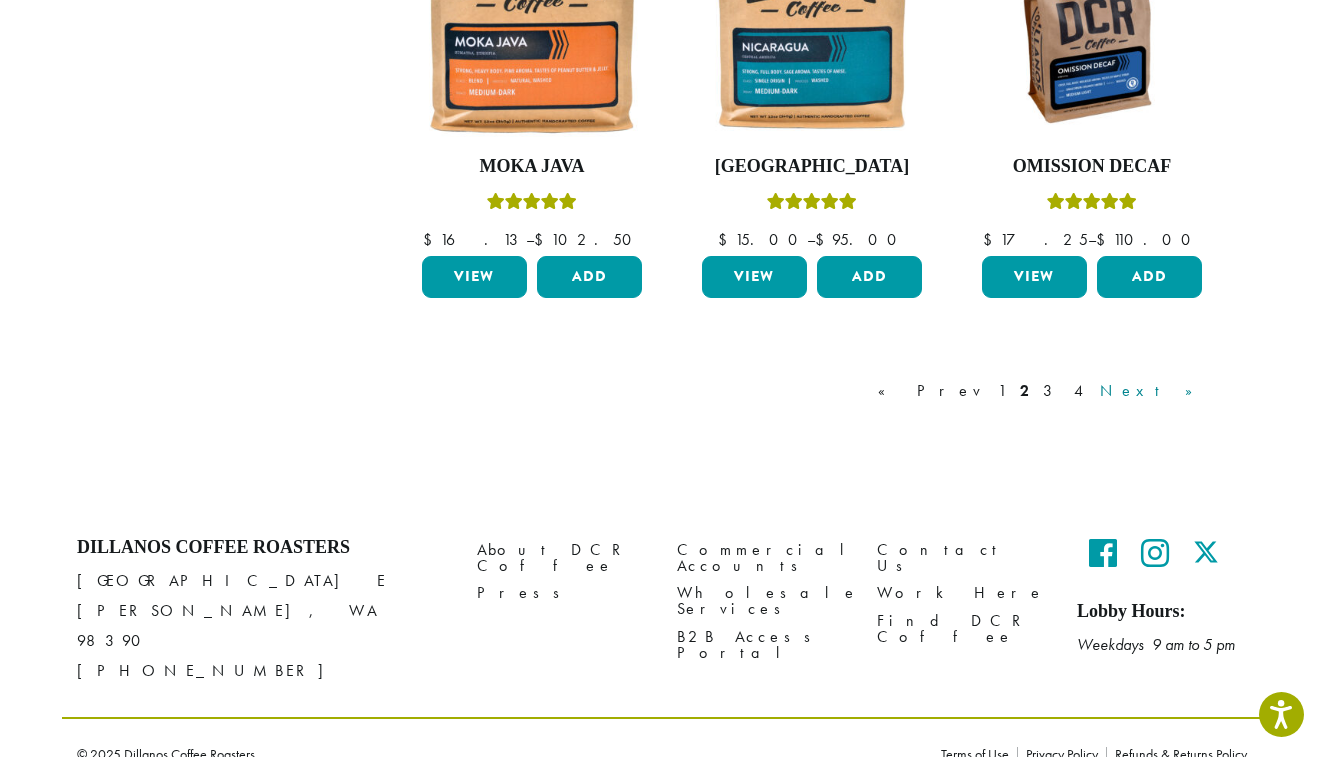 click on "Next »" at bounding box center (1153, 391) 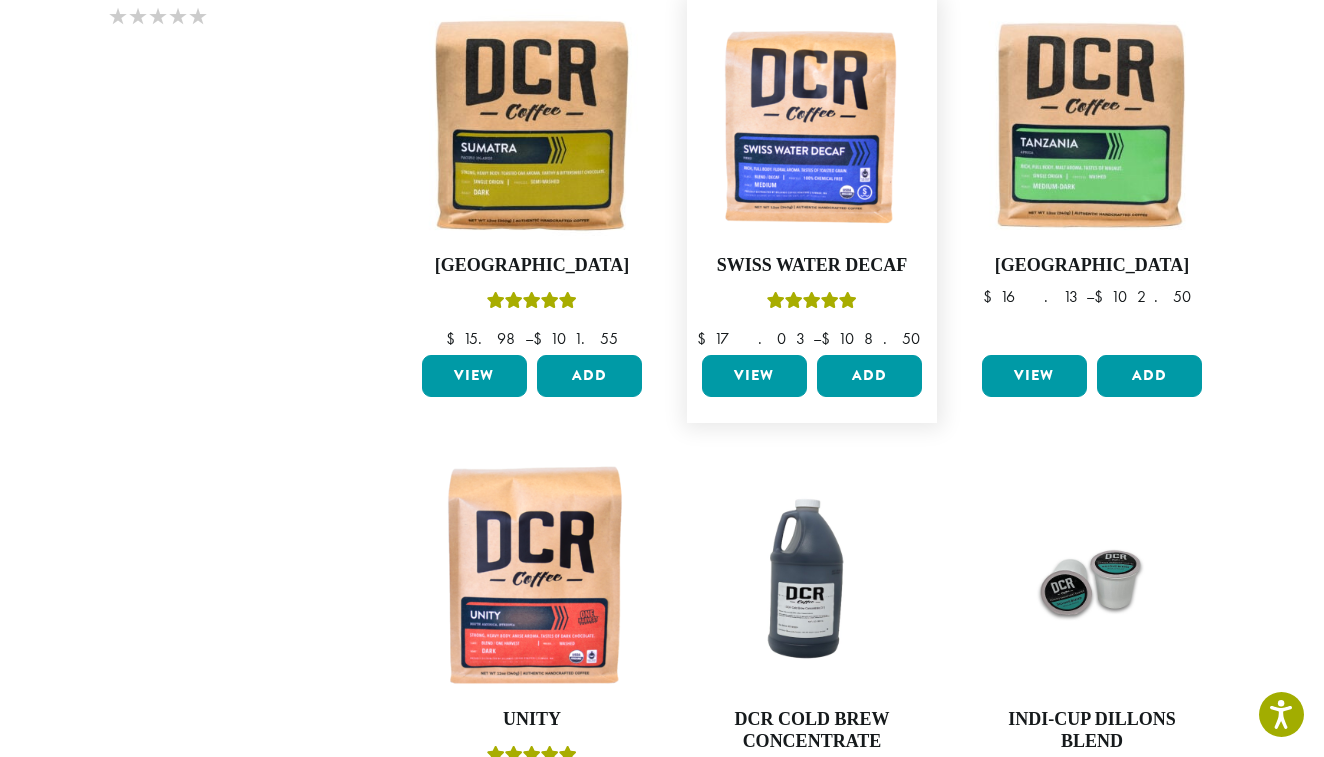 scroll, scrollTop: 1249, scrollLeft: 0, axis: vertical 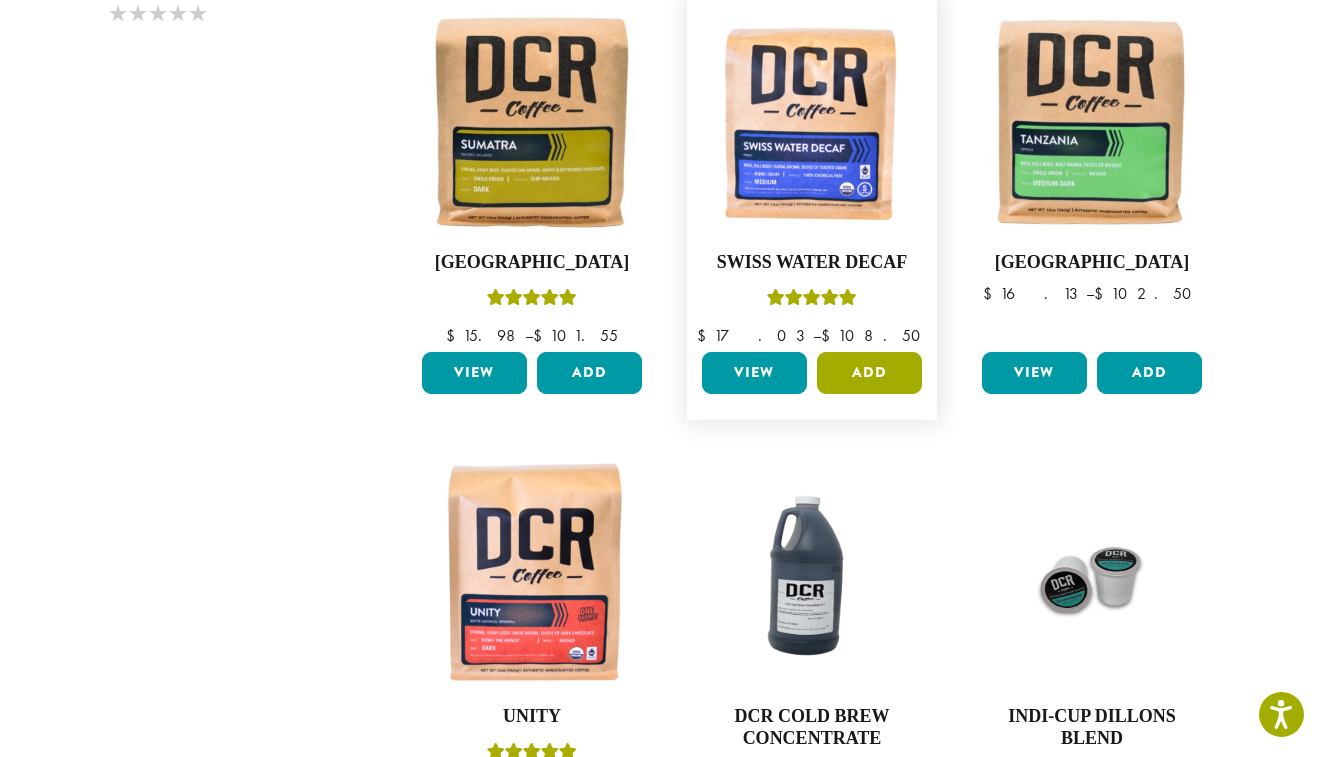 click on "Add" at bounding box center (869, 373) 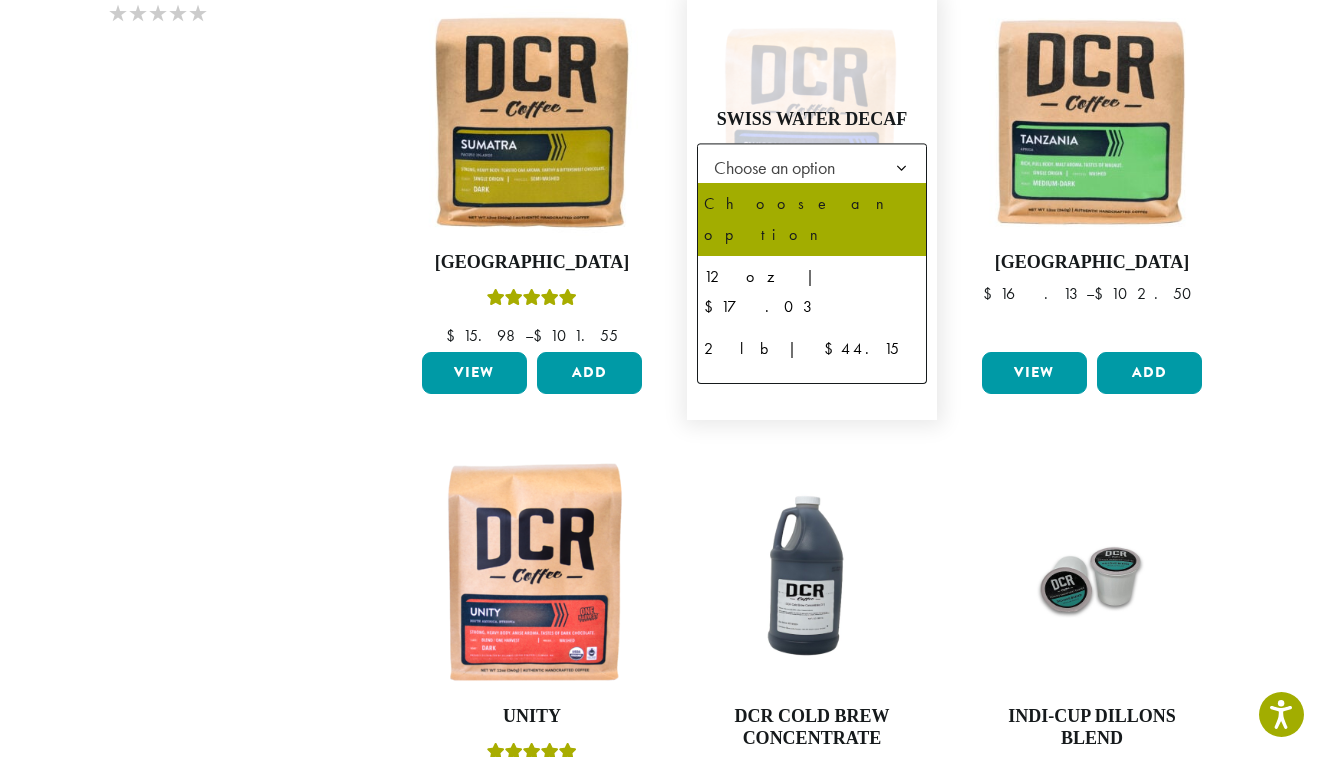 click on "Choose an option" 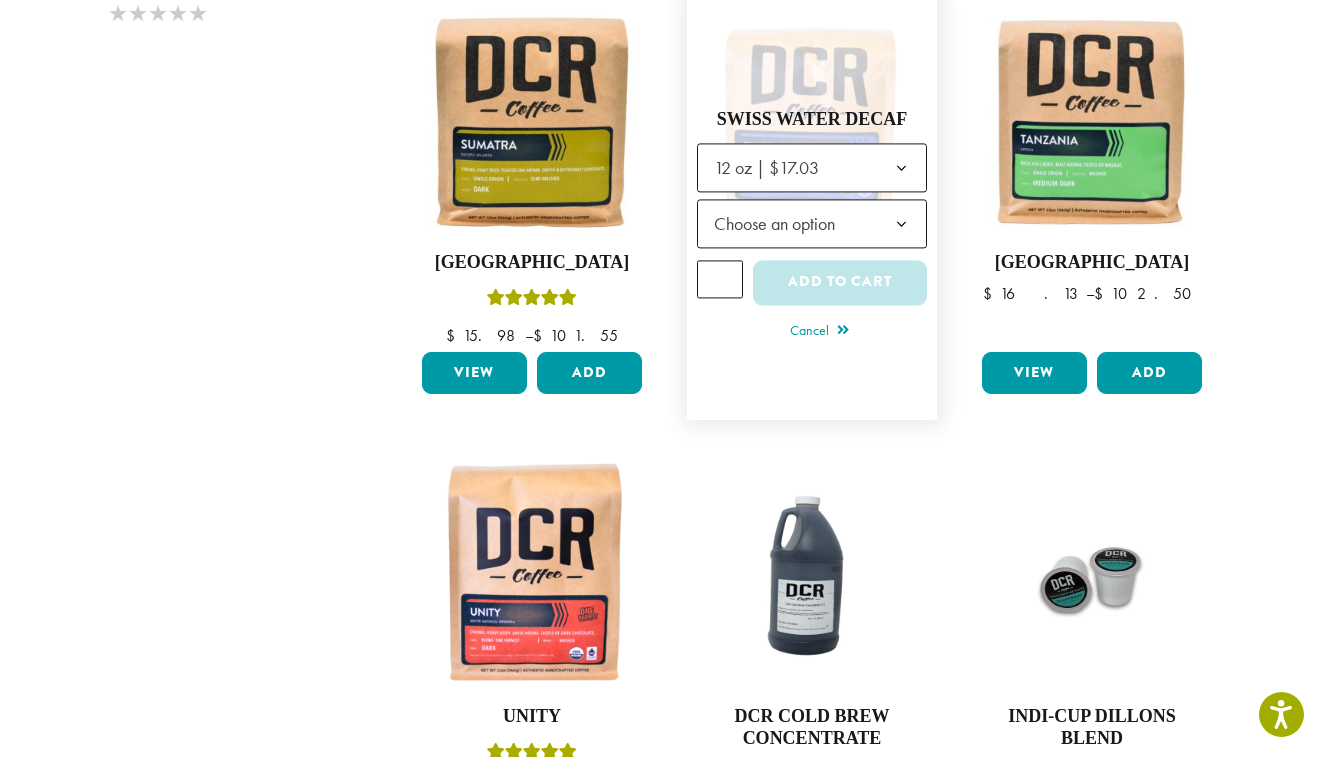 scroll, scrollTop: 1250, scrollLeft: 0, axis: vertical 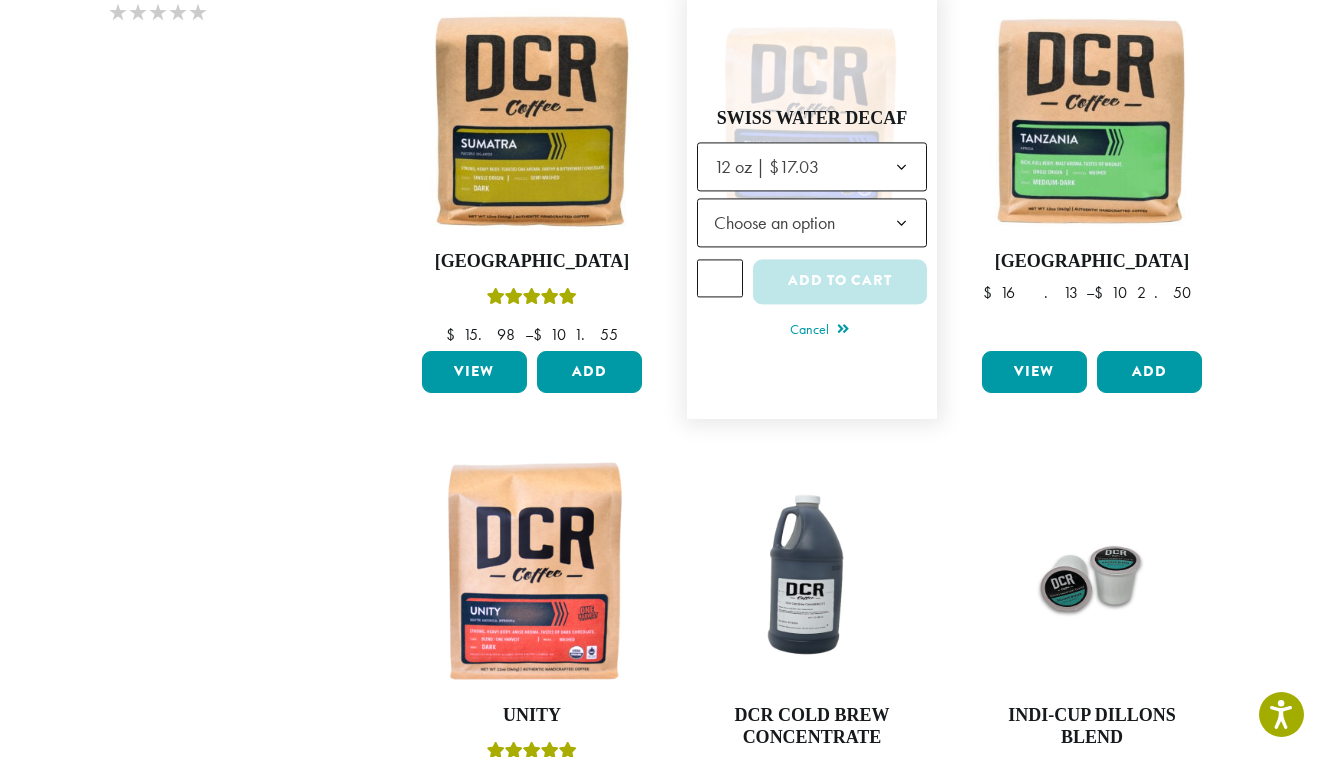 click on "Choose an option" 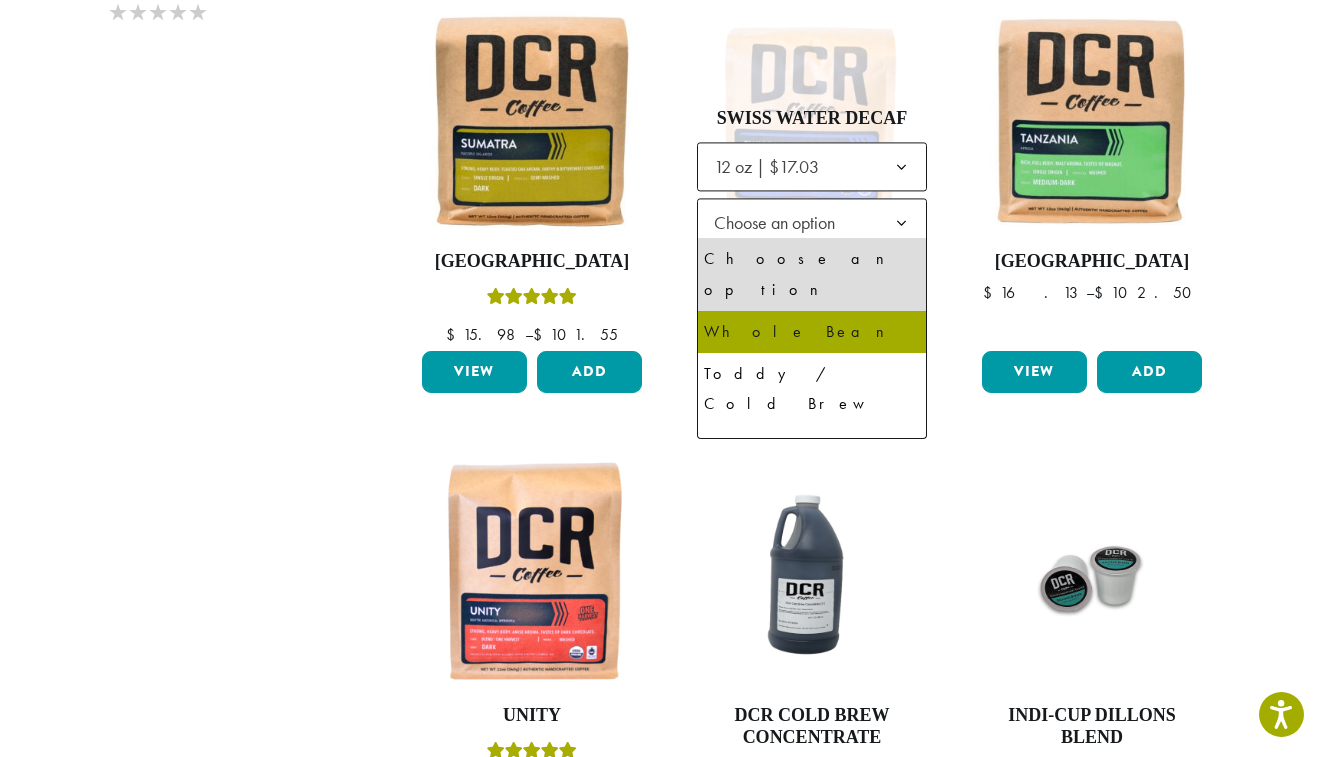 select on "*********" 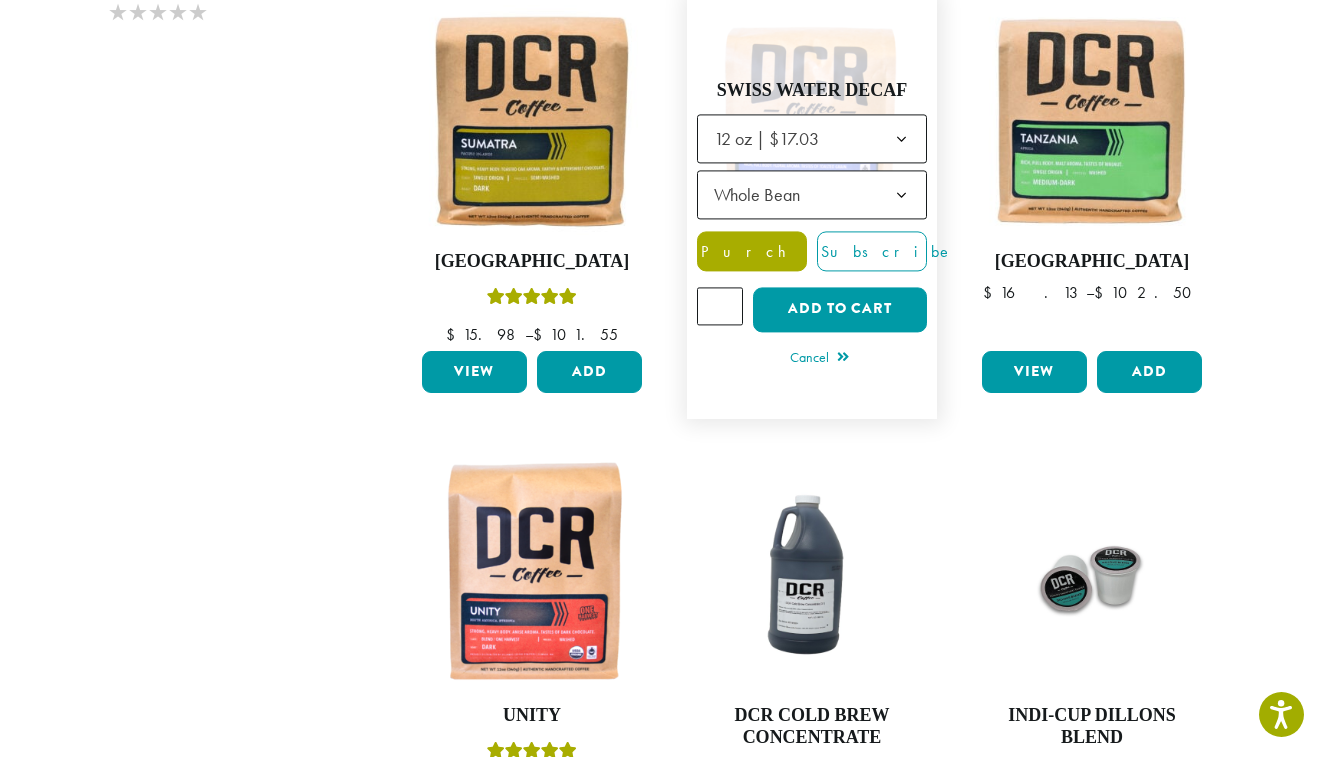 click on "Purchase" 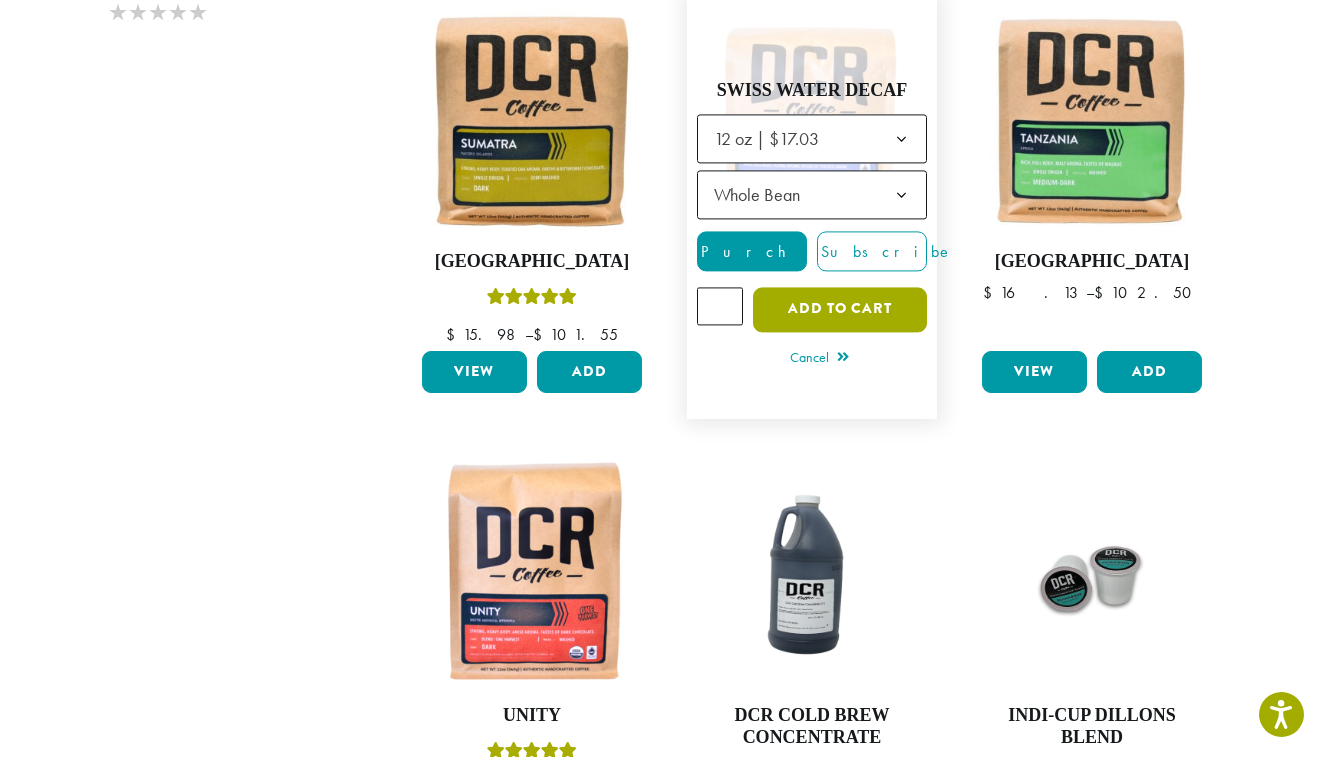 click on "Add to cart" 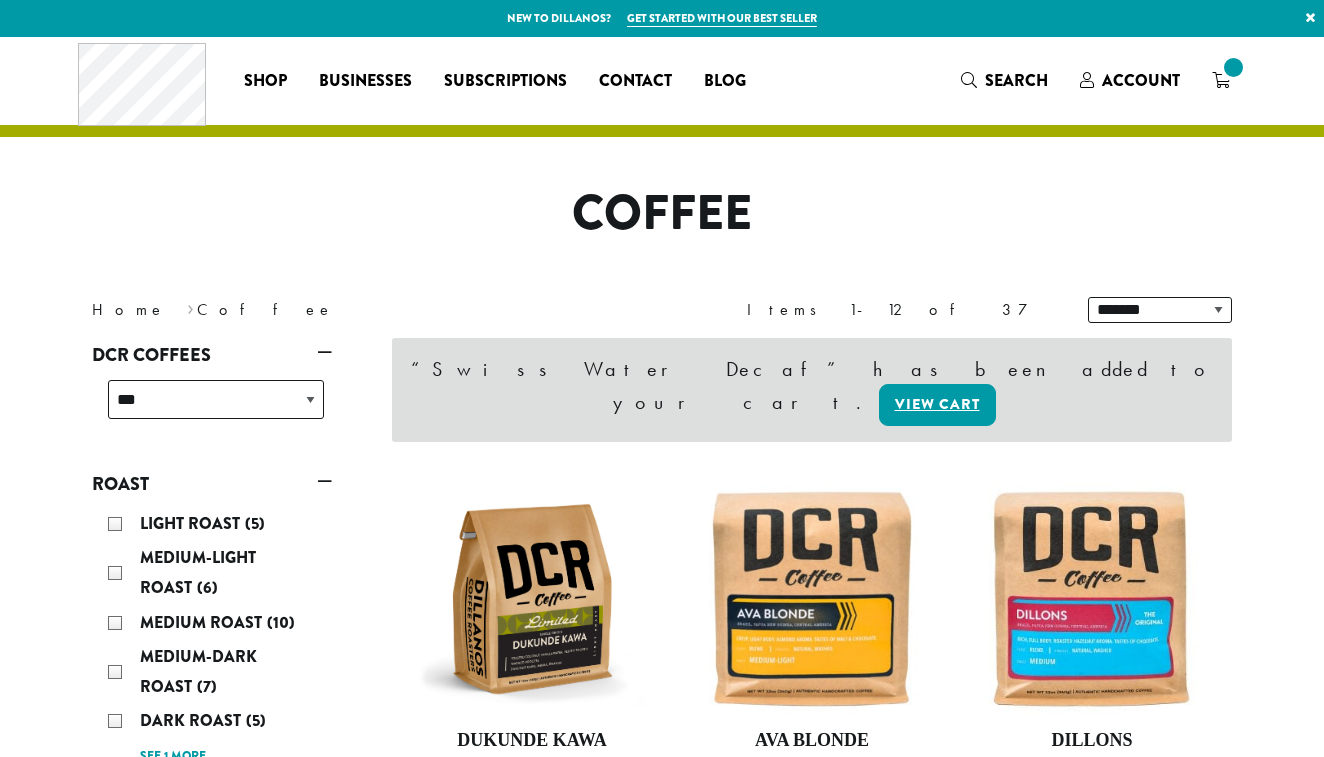 scroll, scrollTop: 0, scrollLeft: 0, axis: both 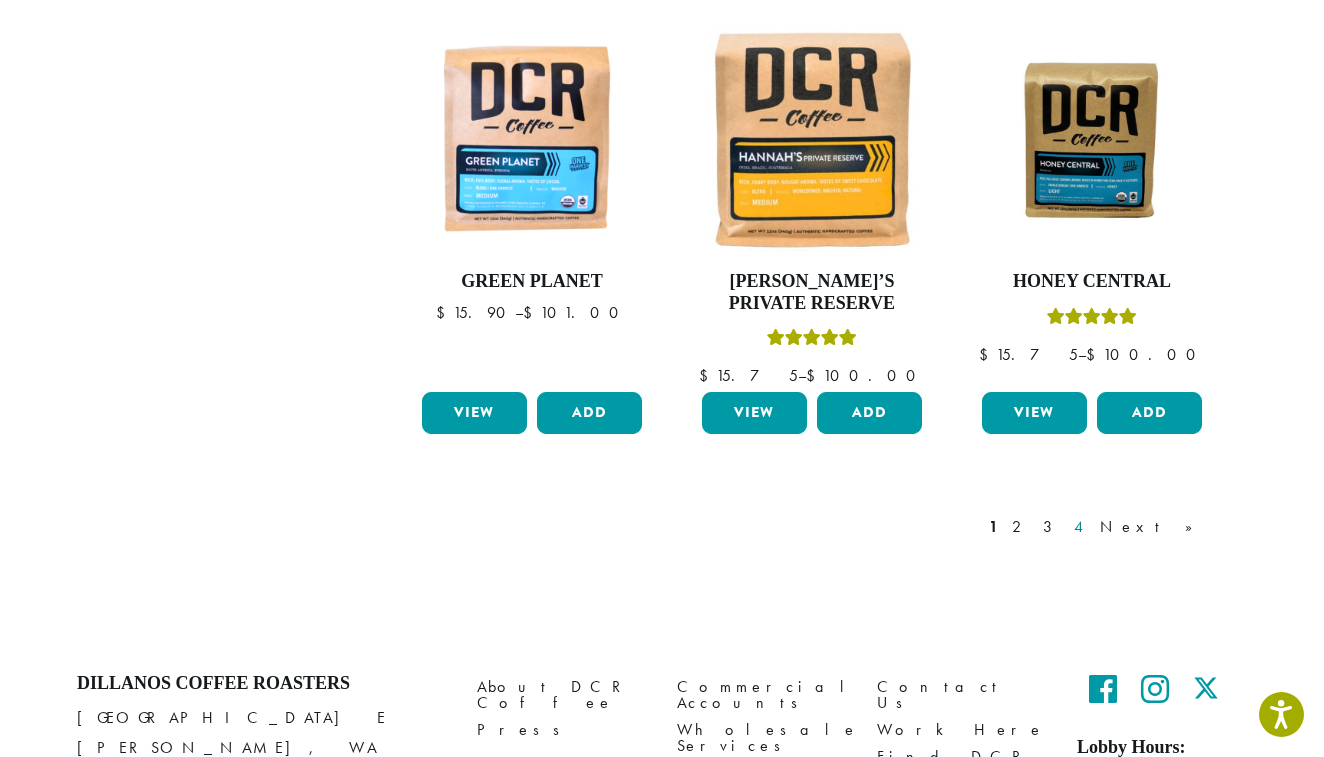 click on "4" at bounding box center (1080, 527) 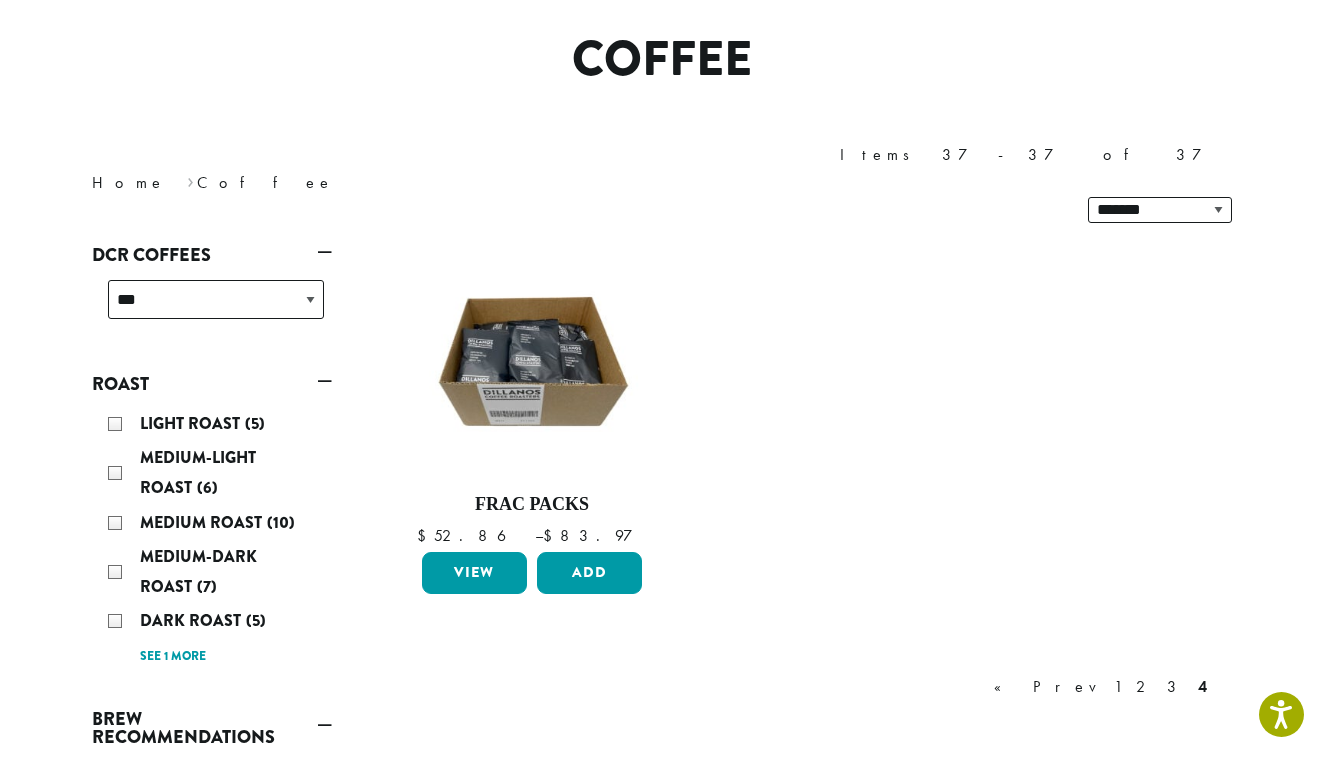 scroll, scrollTop: 122, scrollLeft: 0, axis: vertical 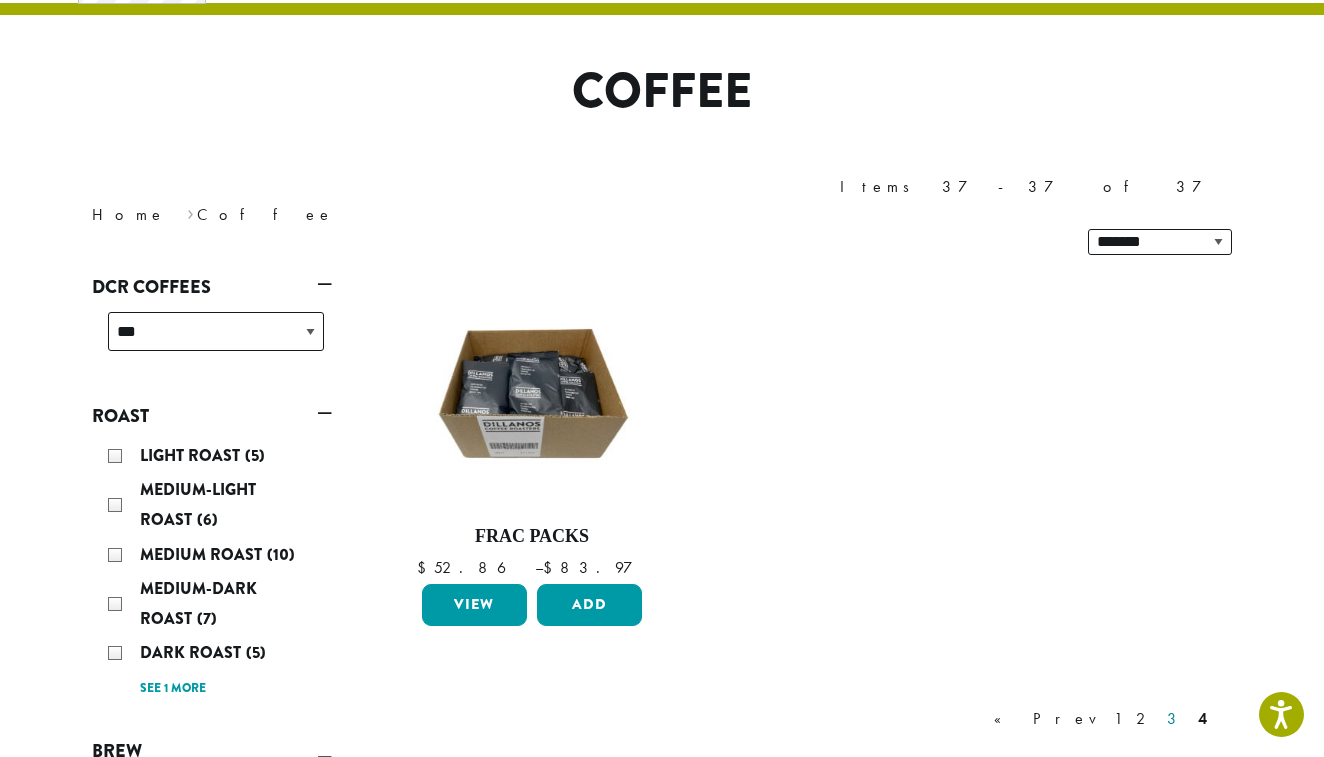 click on "3" at bounding box center (1175, 719) 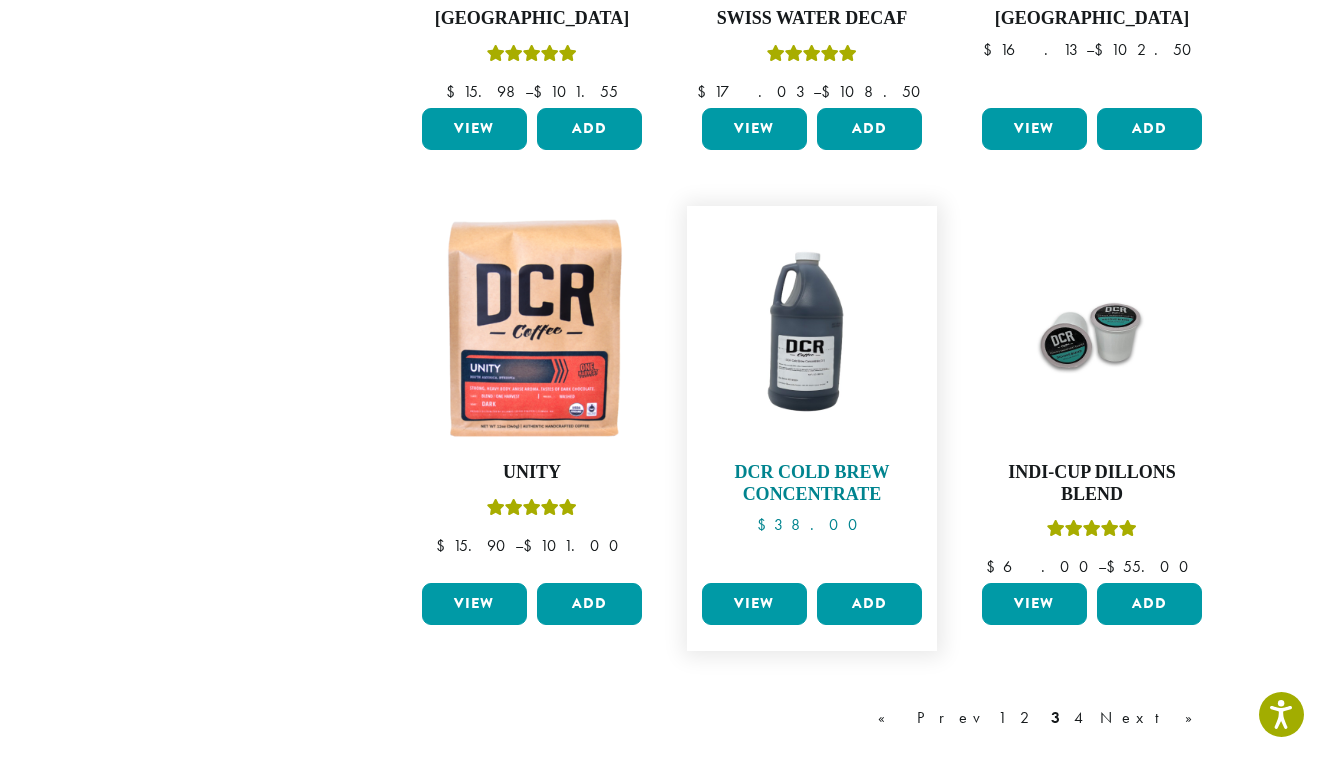 scroll, scrollTop: 1495, scrollLeft: 0, axis: vertical 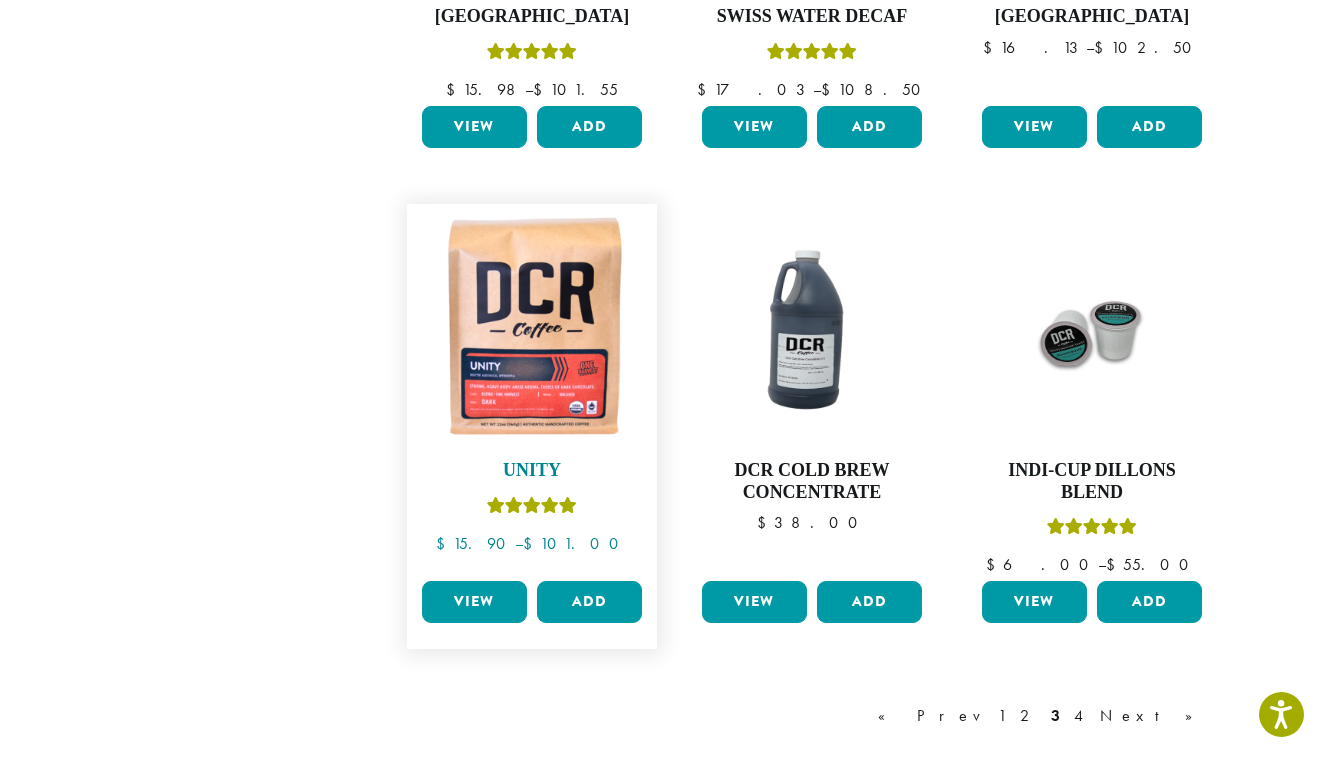 click at bounding box center [532, 329] 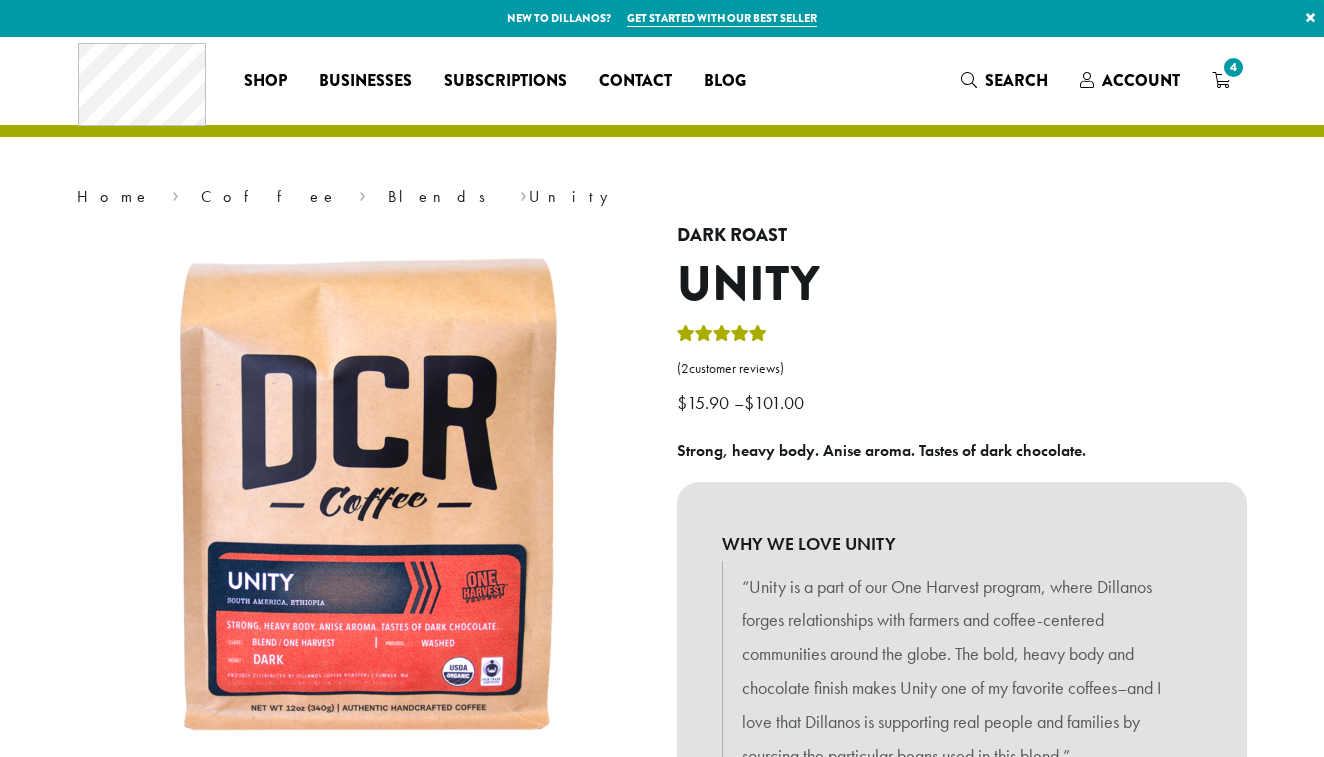 scroll, scrollTop: 0, scrollLeft: 0, axis: both 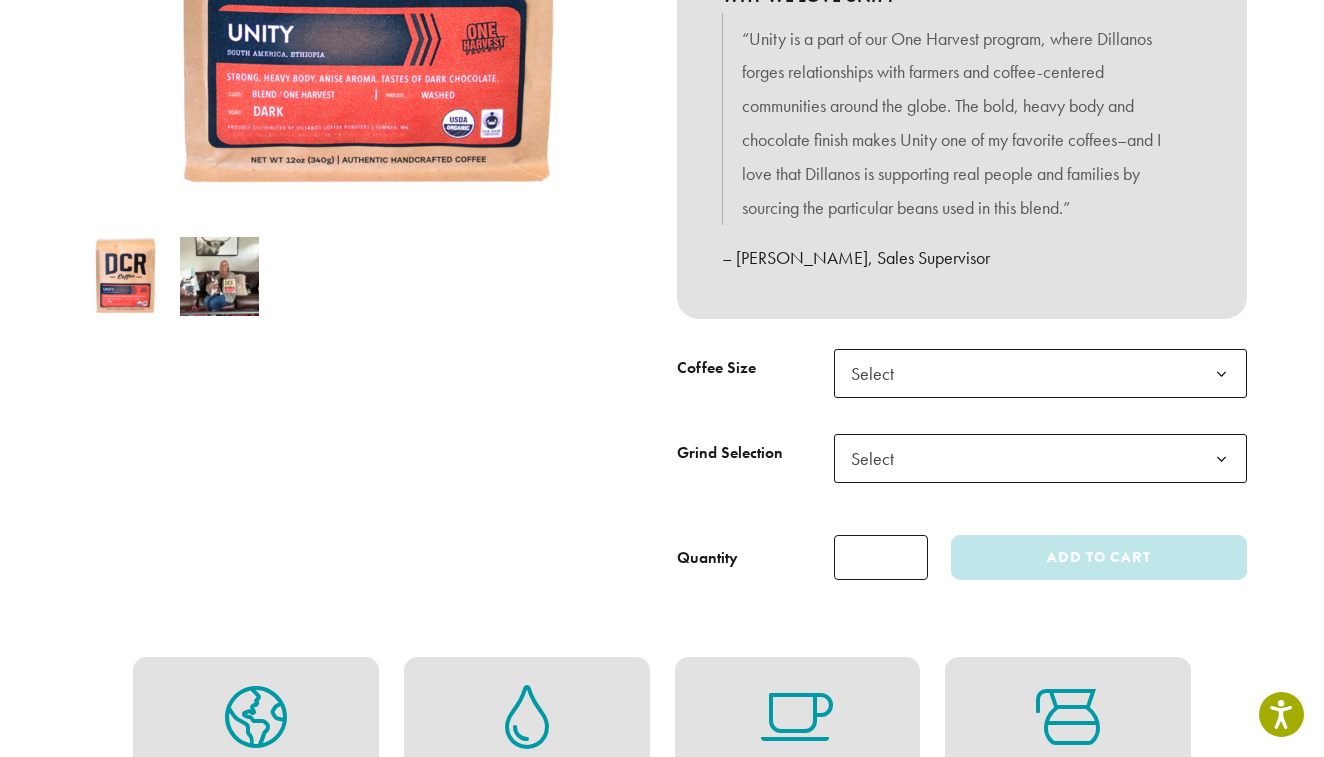 click on "Select" 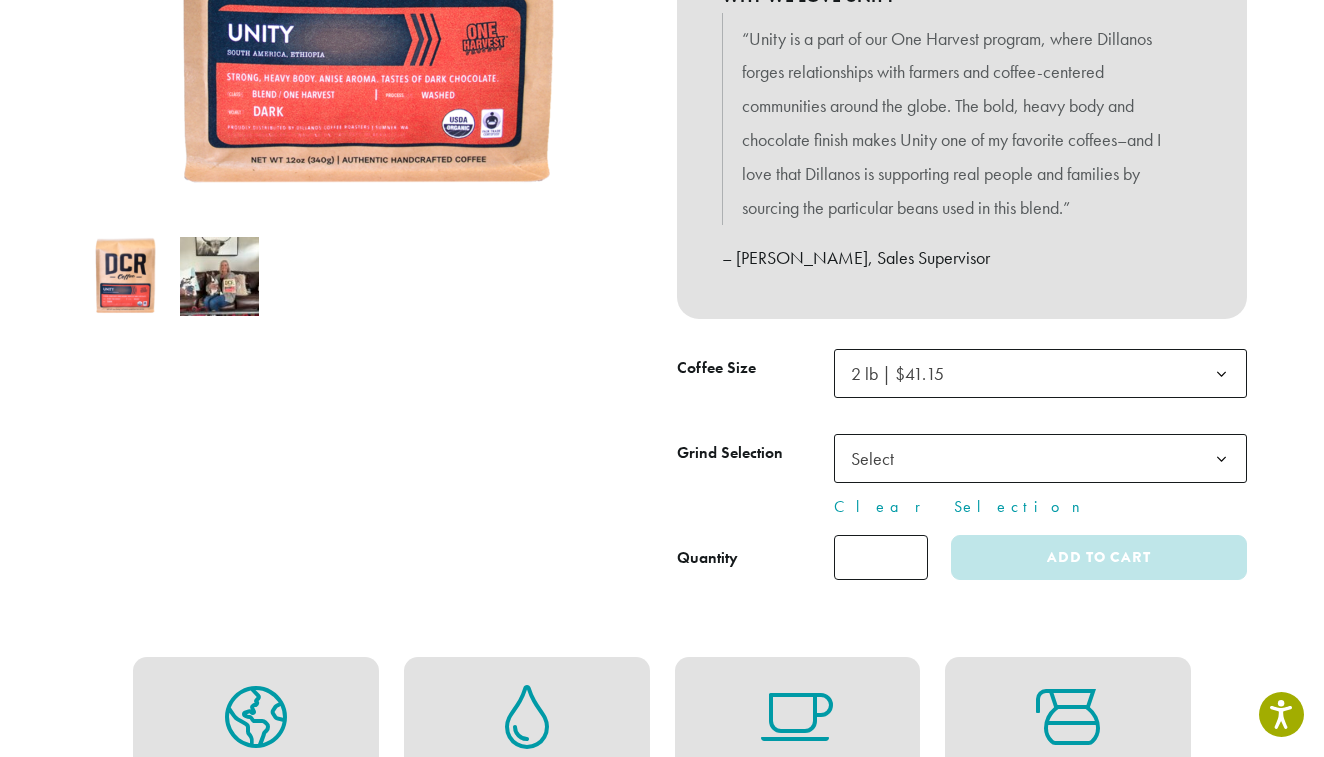 click on "Select" 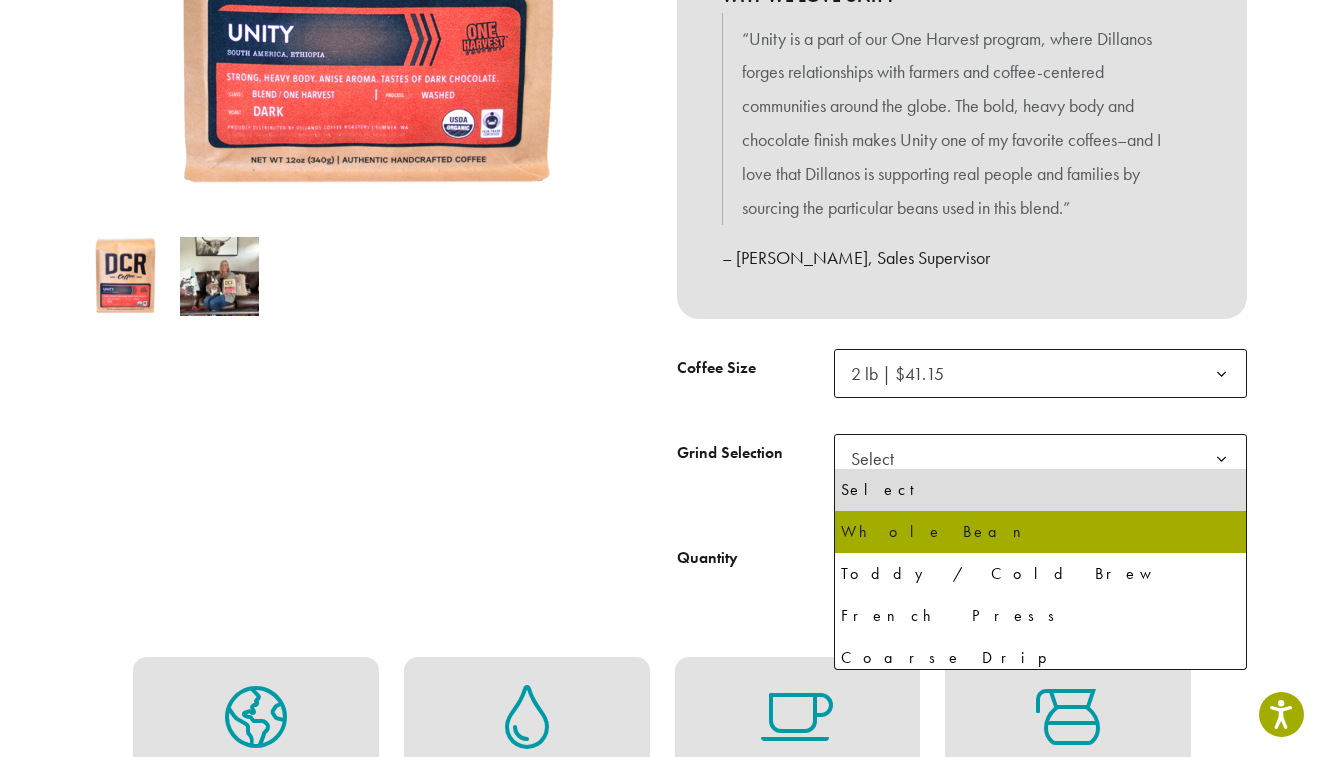 select on "**********" 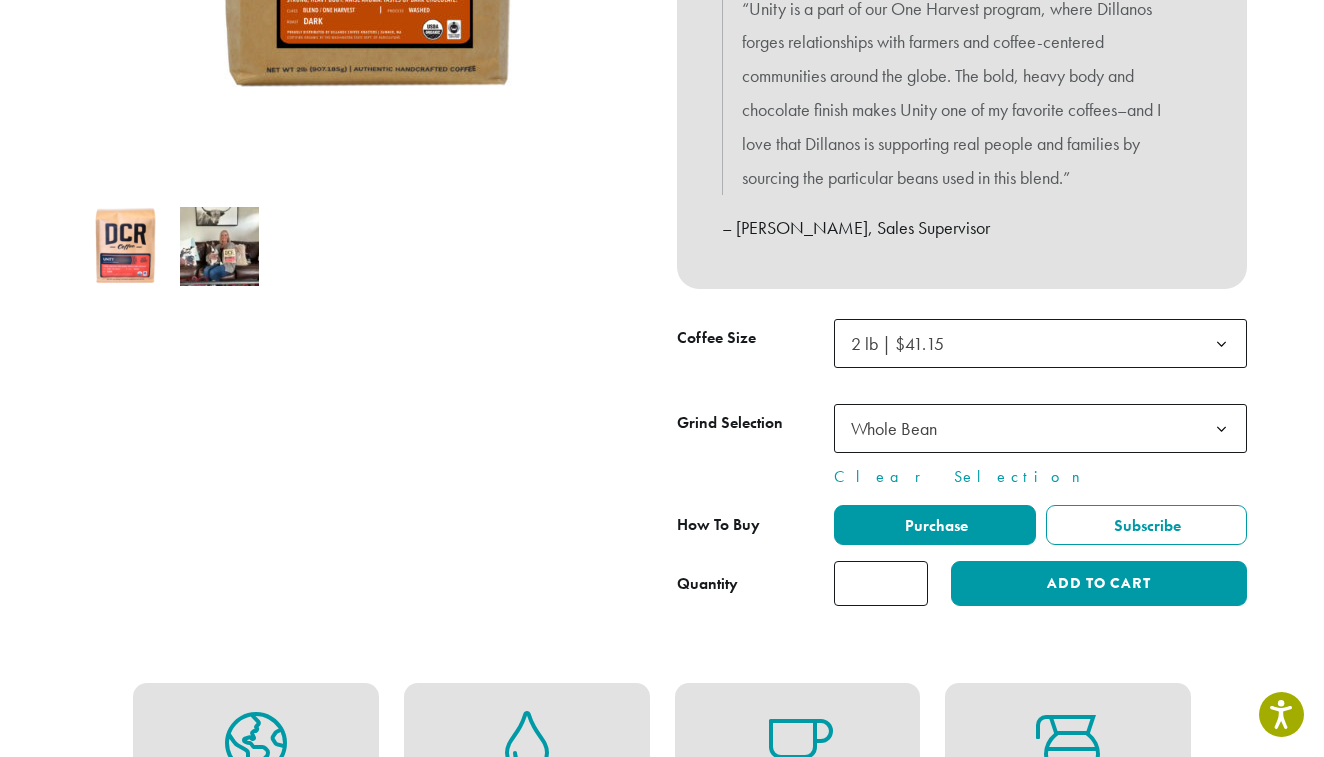 scroll, scrollTop: 578, scrollLeft: 0, axis: vertical 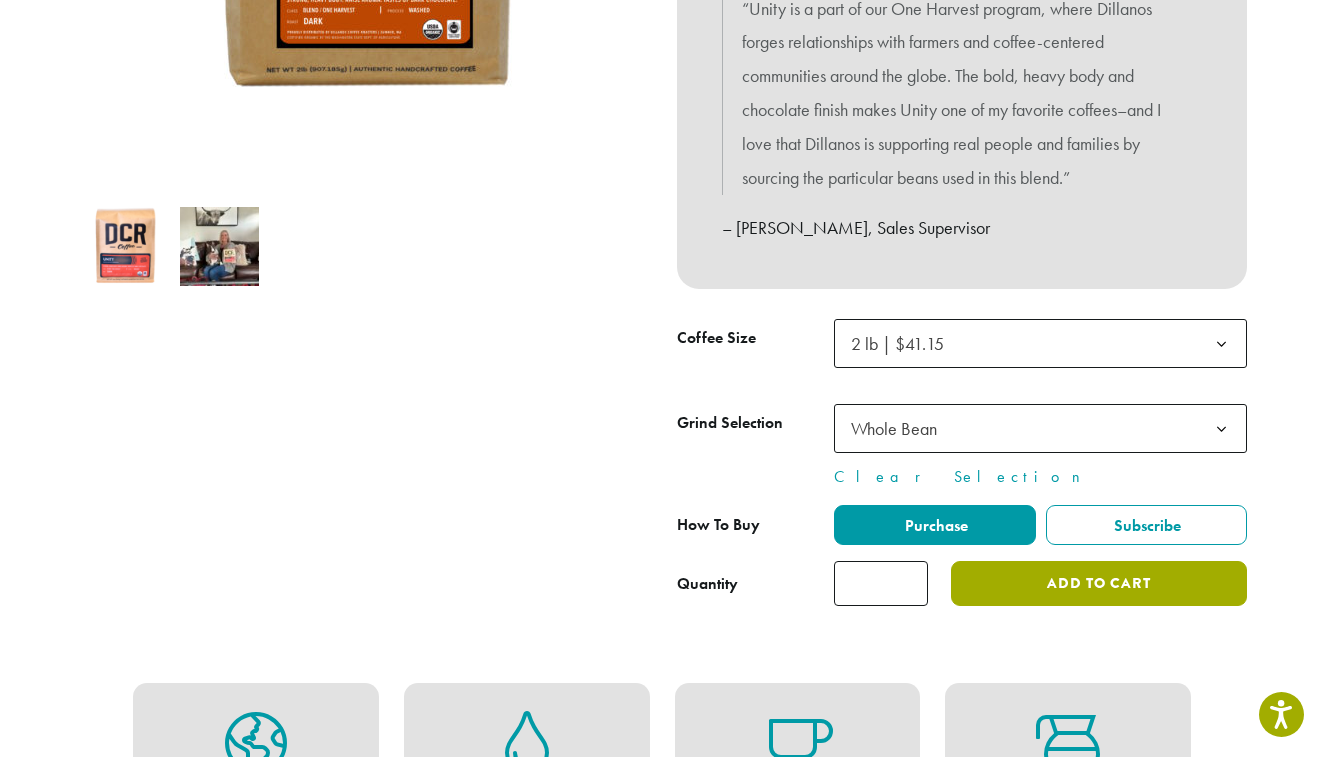click on "Add to cart" 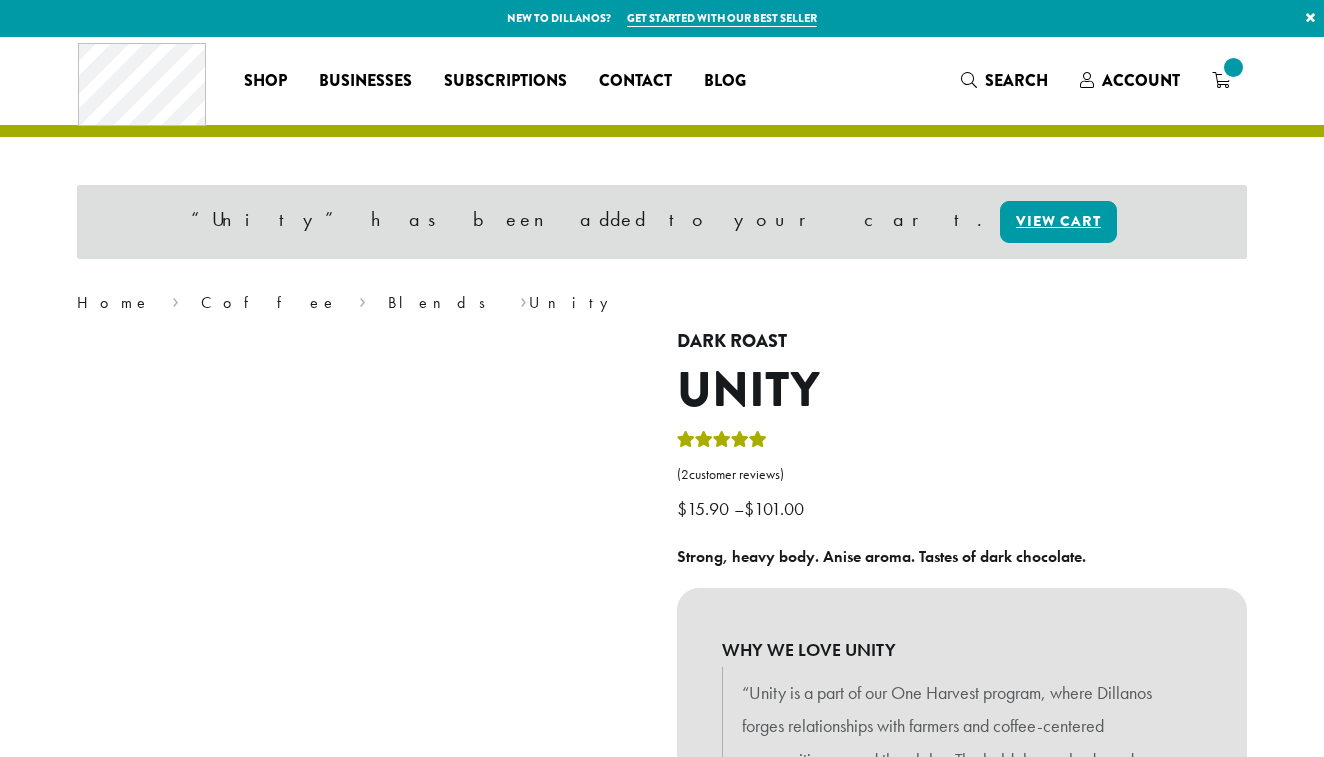 scroll, scrollTop: 0, scrollLeft: 0, axis: both 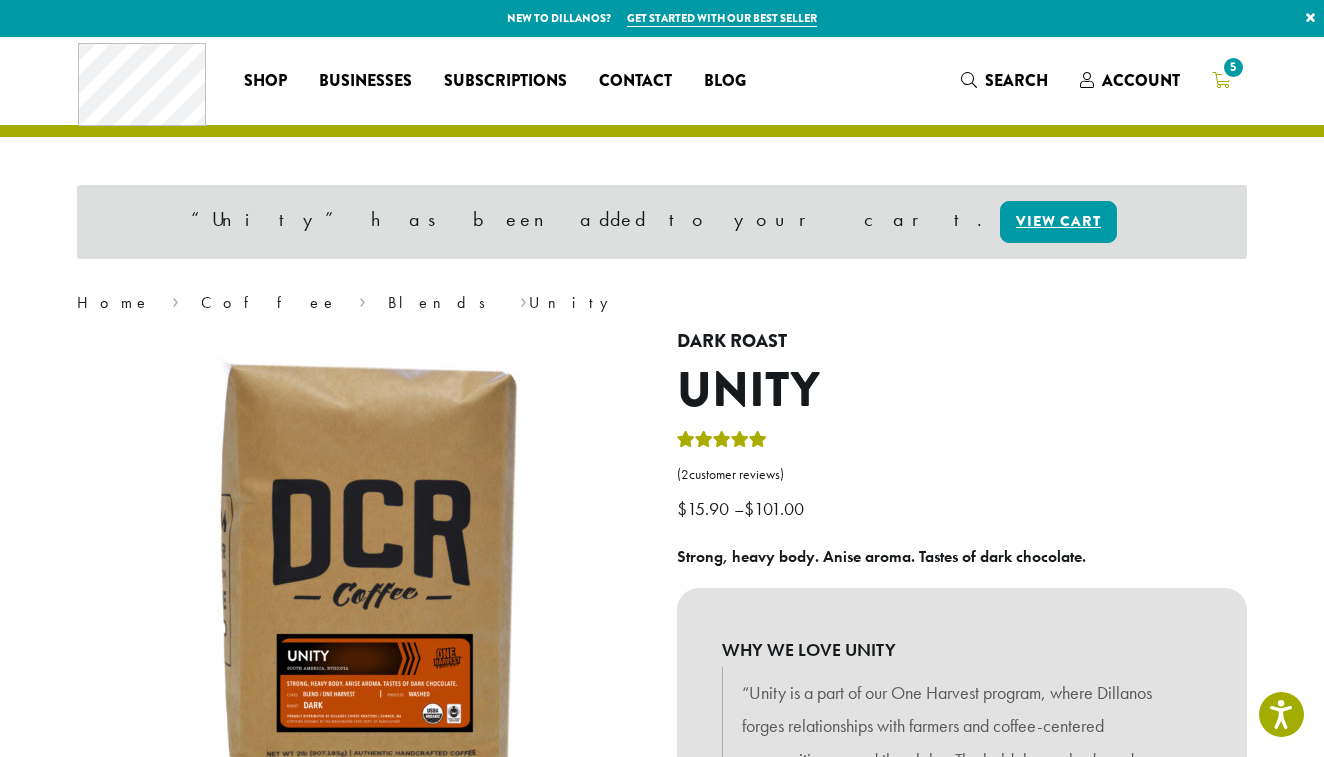click on "5" at bounding box center [1233, 67] 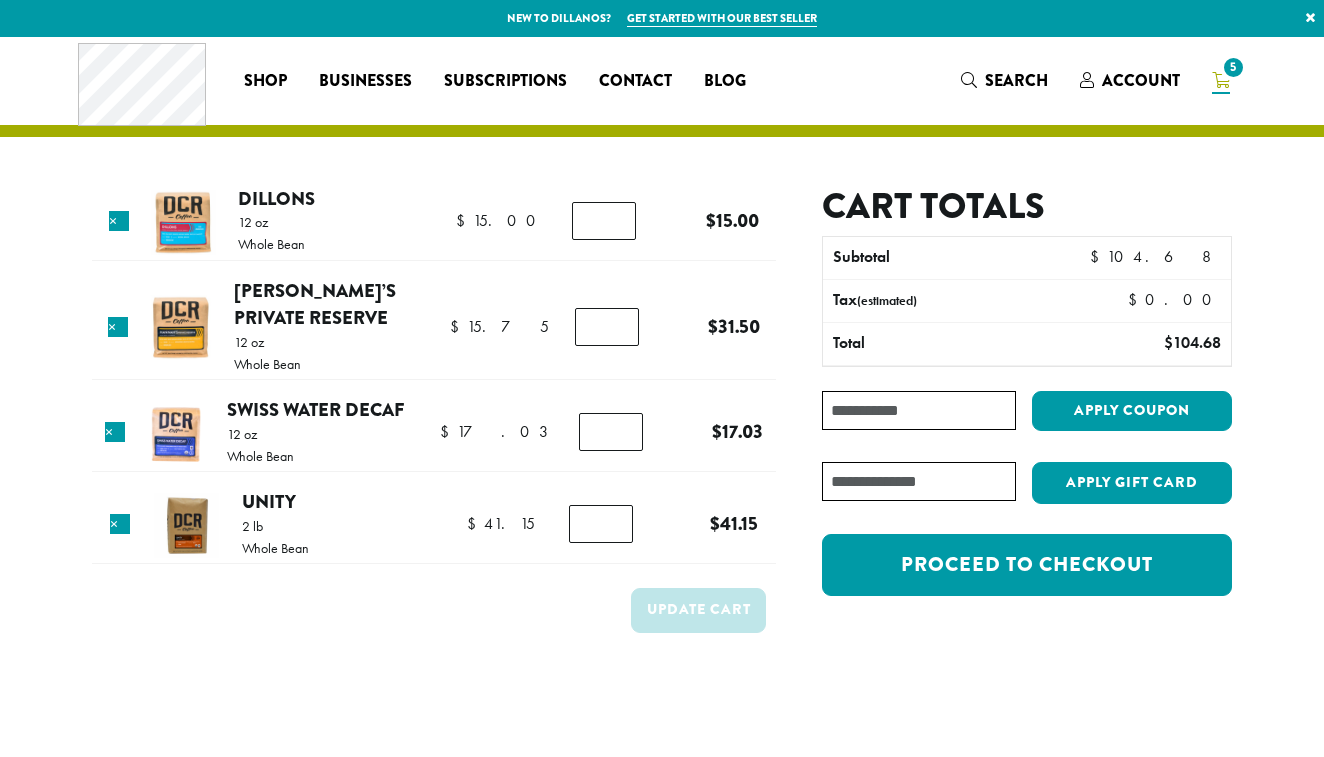 scroll, scrollTop: 0, scrollLeft: 0, axis: both 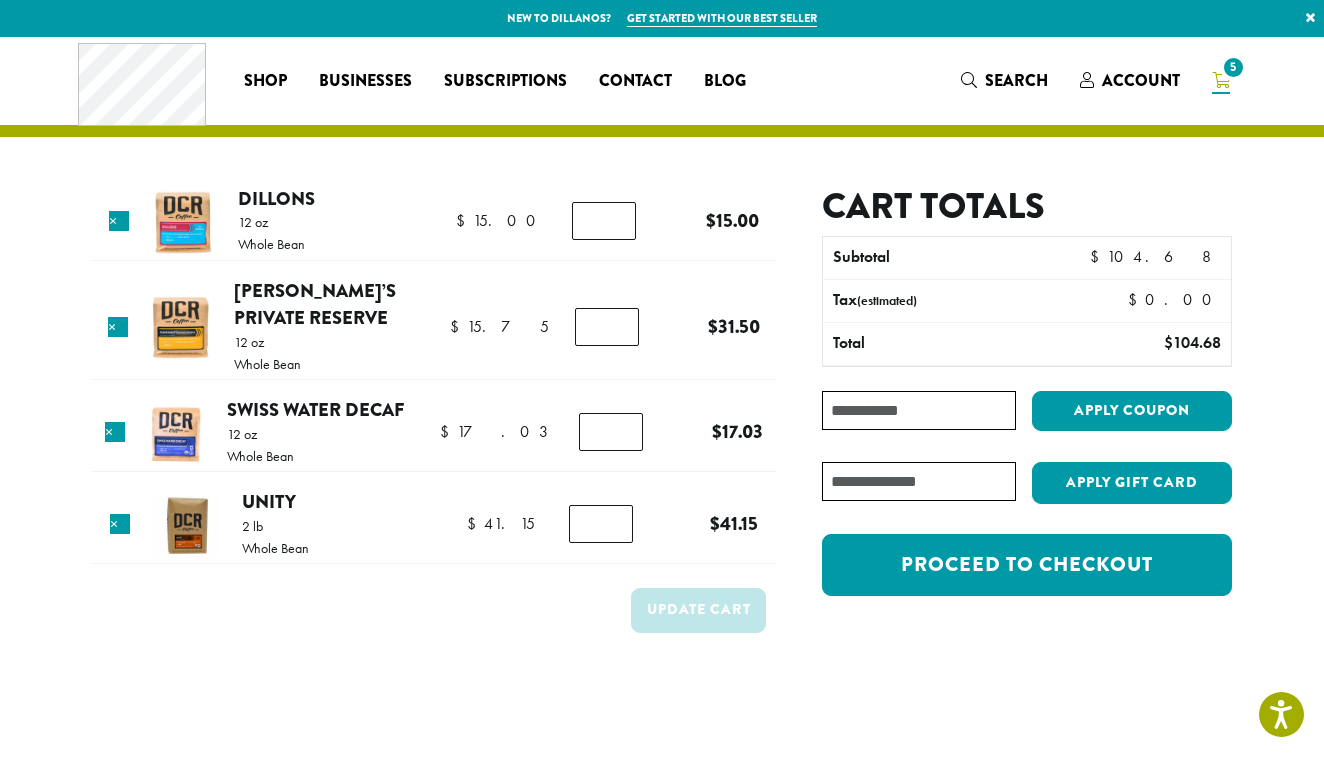 type on "*" 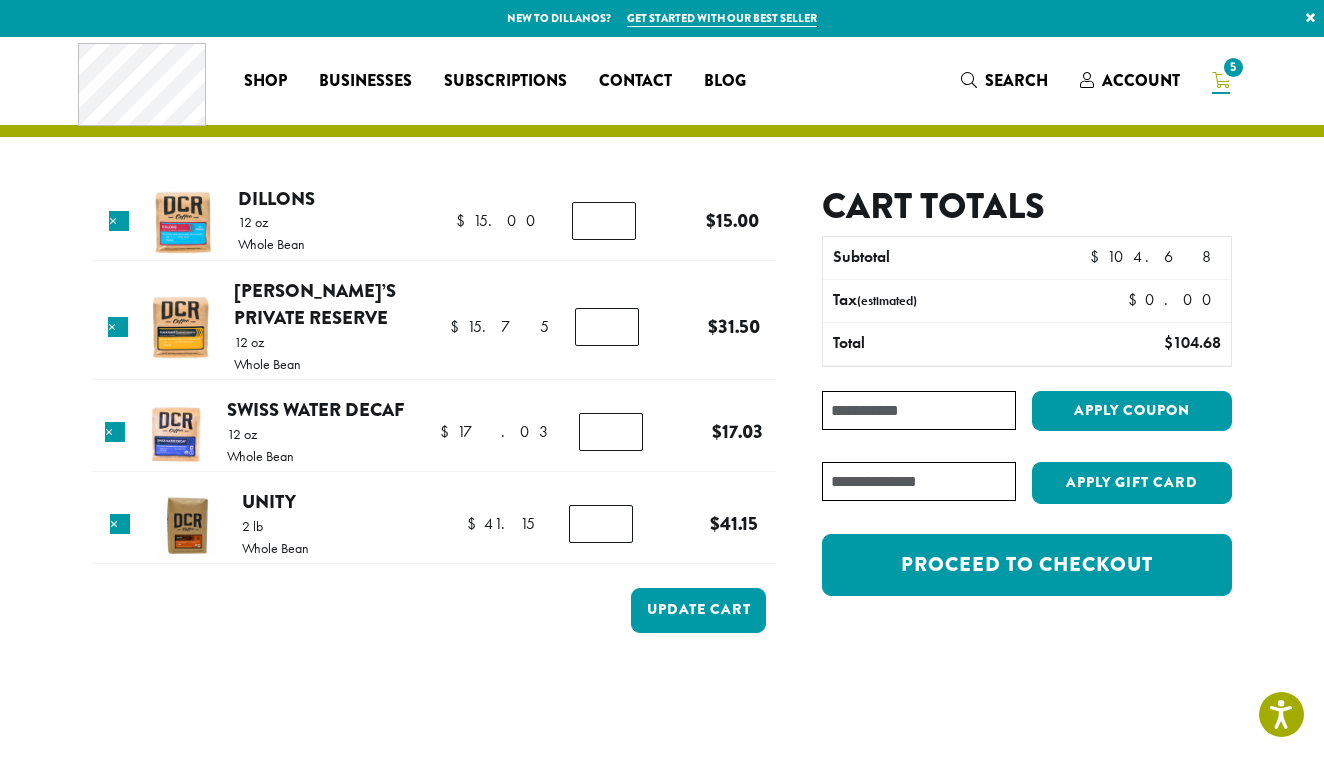 click on "*" at bounding box center [607, 327] 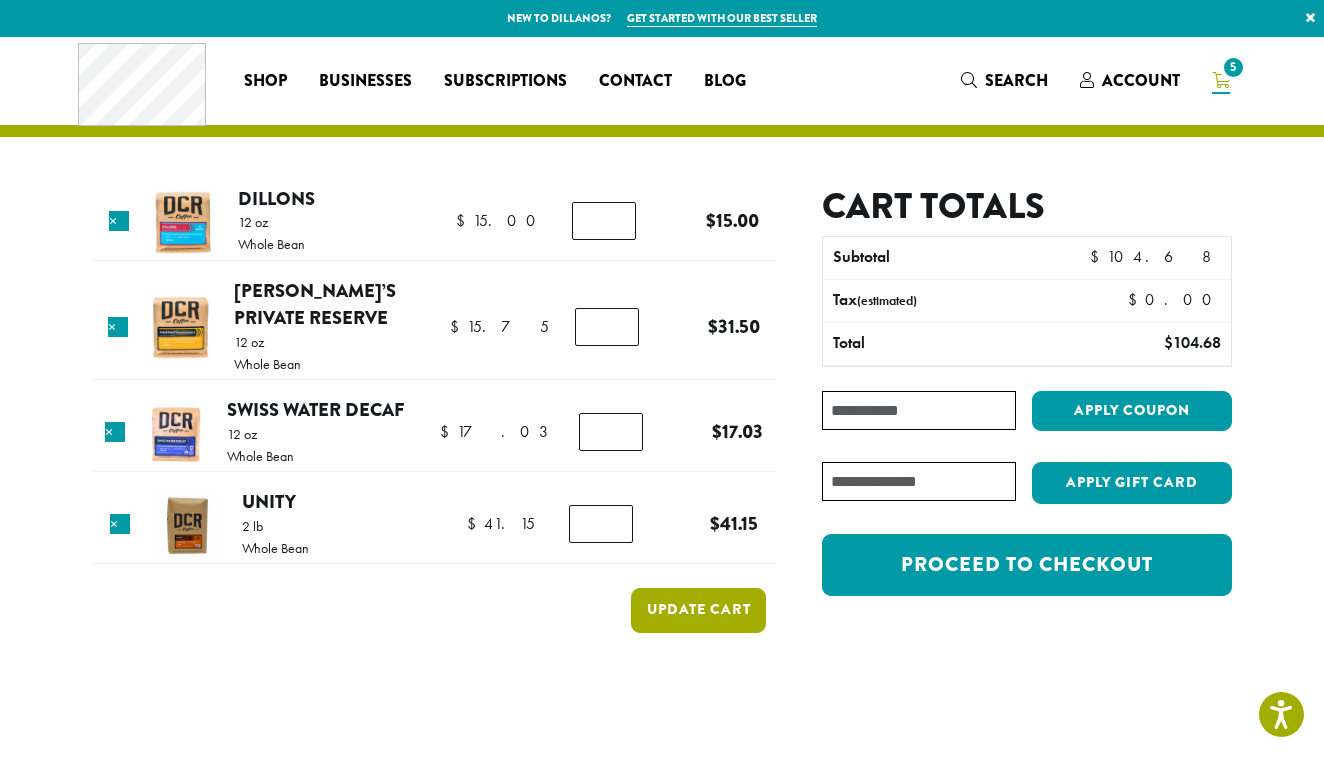 click on "Update cart" at bounding box center [698, 610] 